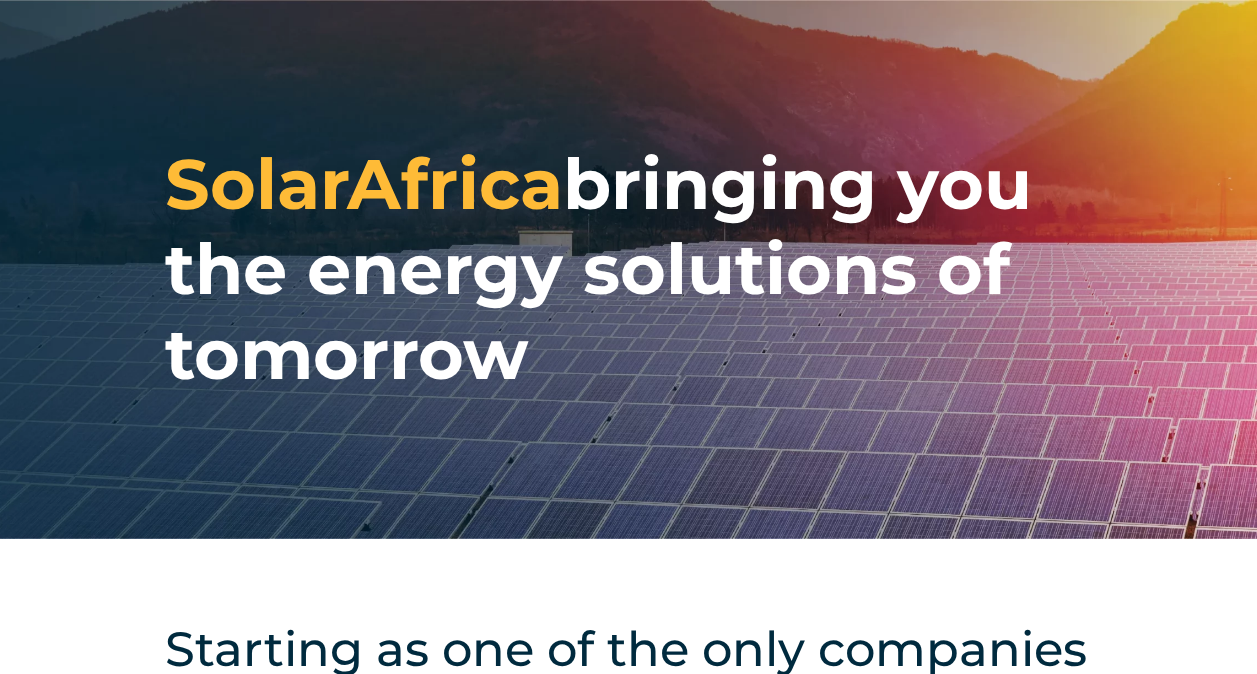 scroll, scrollTop: 1300, scrollLeft: 0, axis: vertical 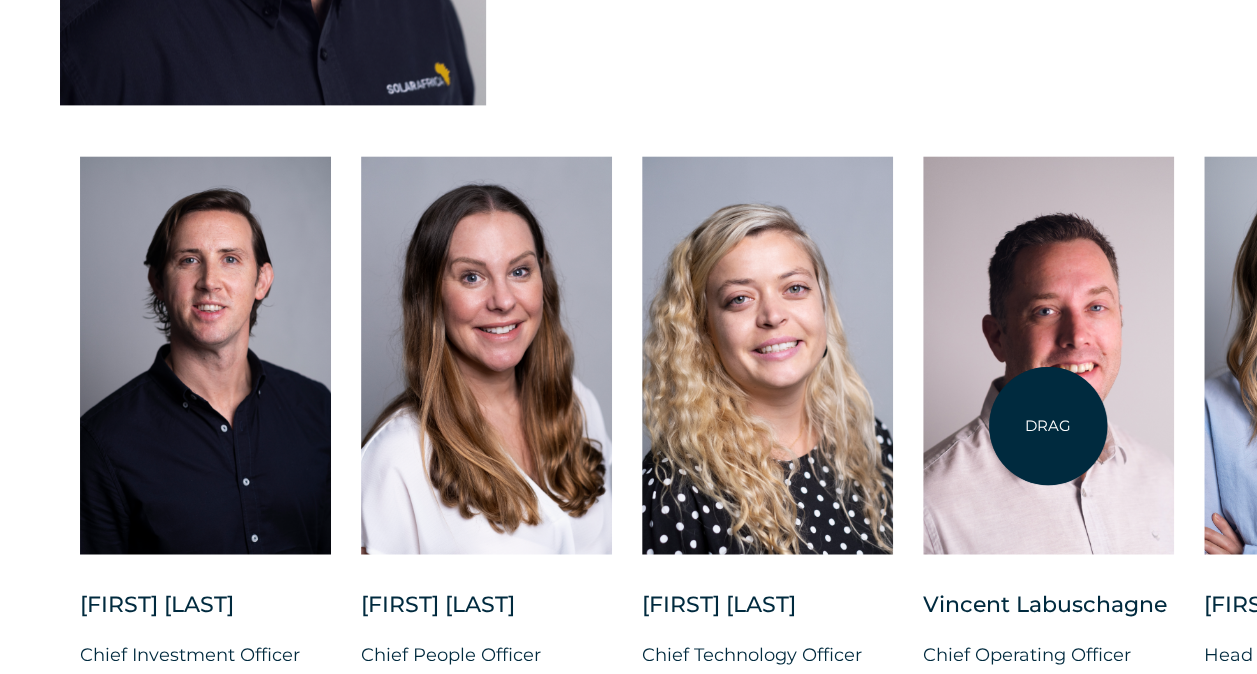 click at bounding box center [1048, 355] 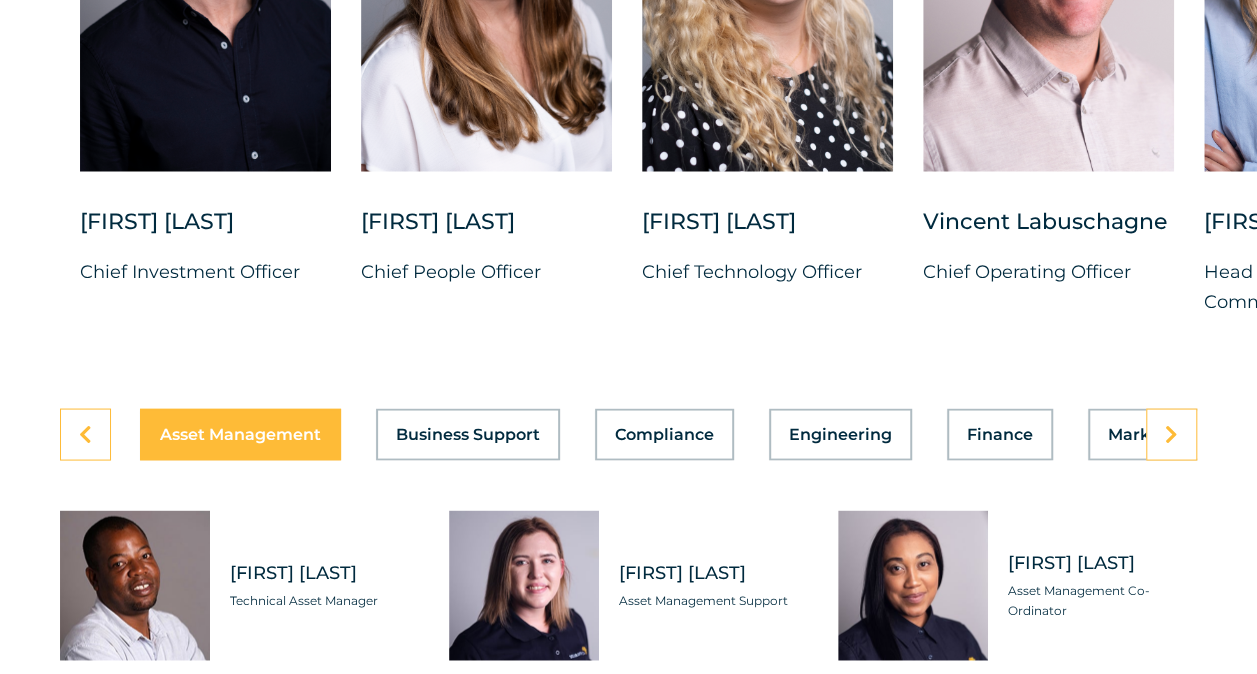 scroll, scrollTop: 5600, scrollLeft: 0, axis: vertical 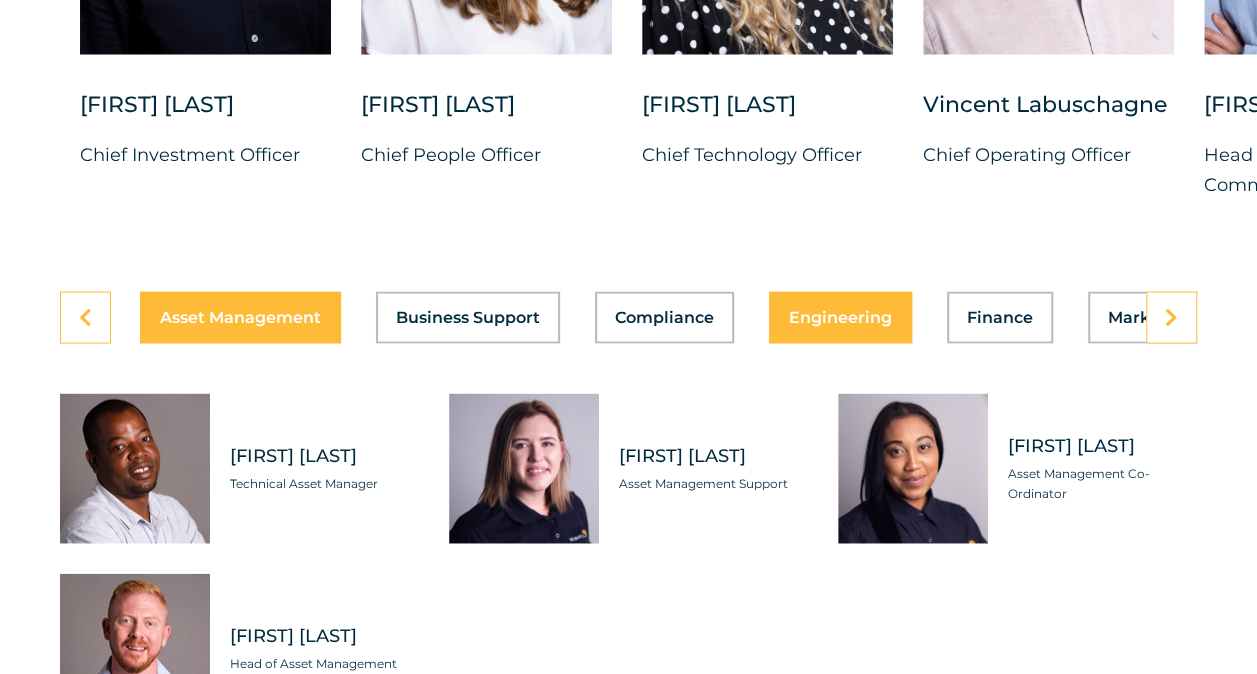 click on "Engineering" at bounding box center (840, 317) 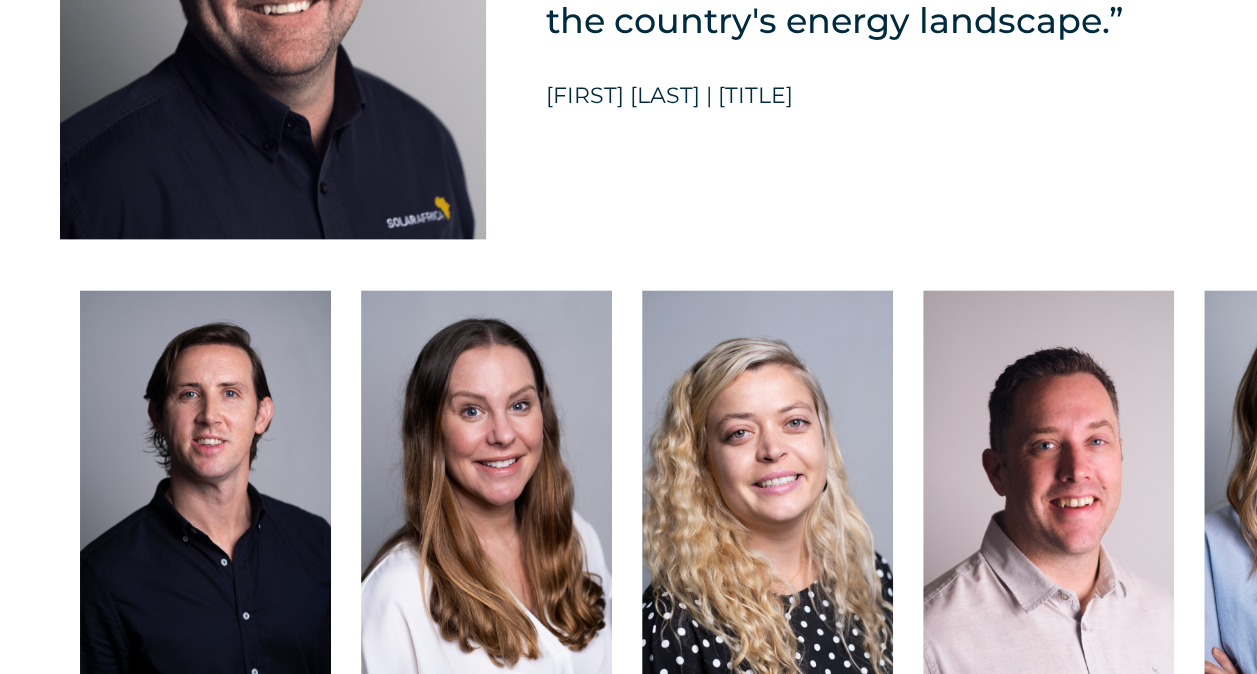 scroll, scrollTop: 5100, scrollLeft: 0, axis: vertical 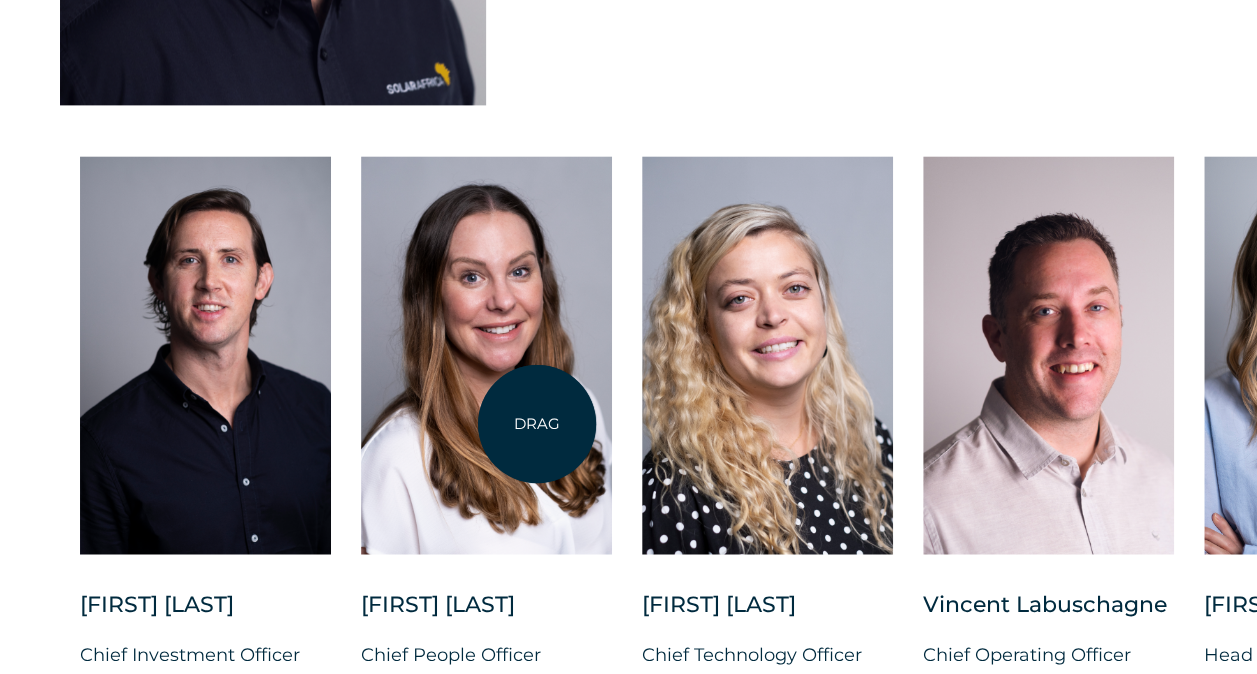 drag, startPoint x: 1050, startPoint y: 452, endPoint x: 438, endPoint y: 435, distance: 612.2361 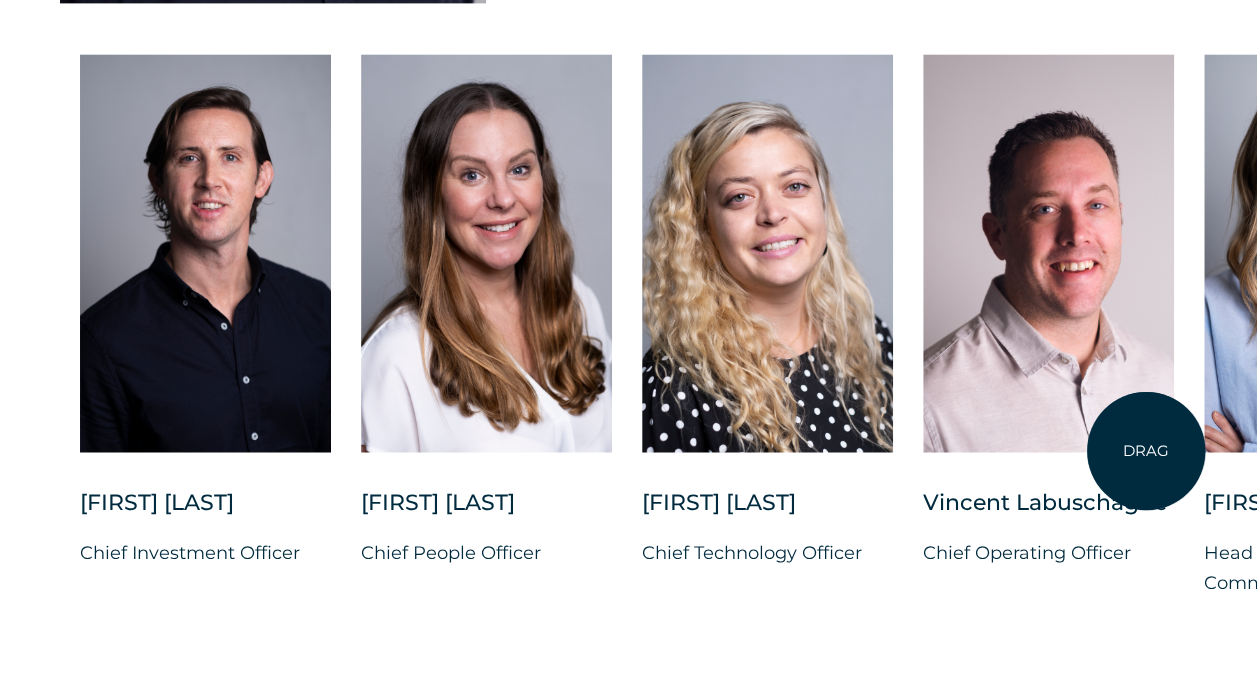 scroll, scrollTop: 5300, scrollLeft: 0, axis: vertical 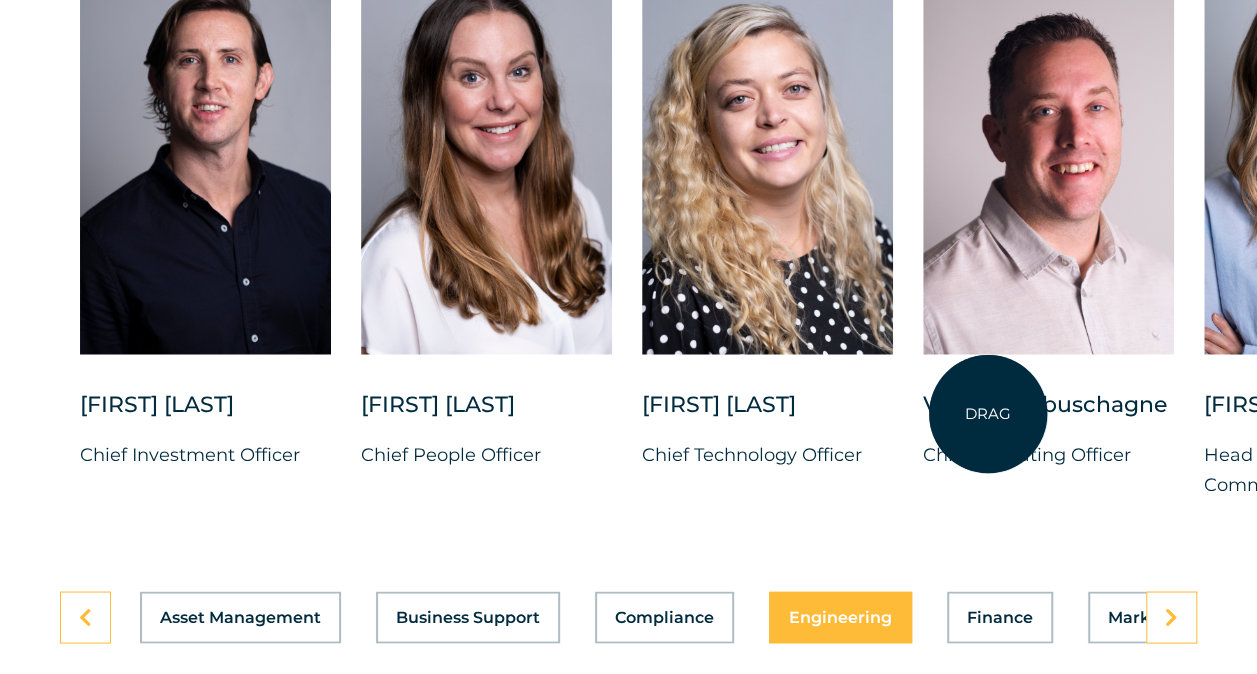 click on "Vincent Labuschagne" at bounding box center (1048, 414) 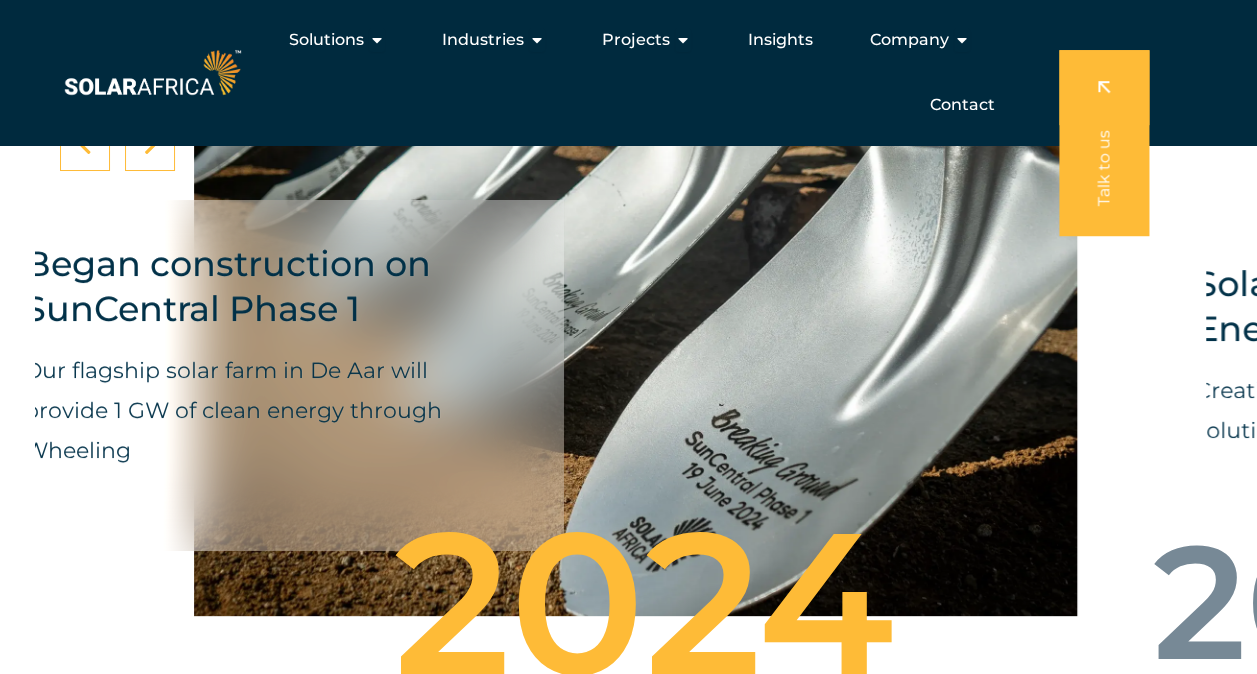scroll, scrollTop: 7400, scrollLeft: 0, axis: vertical 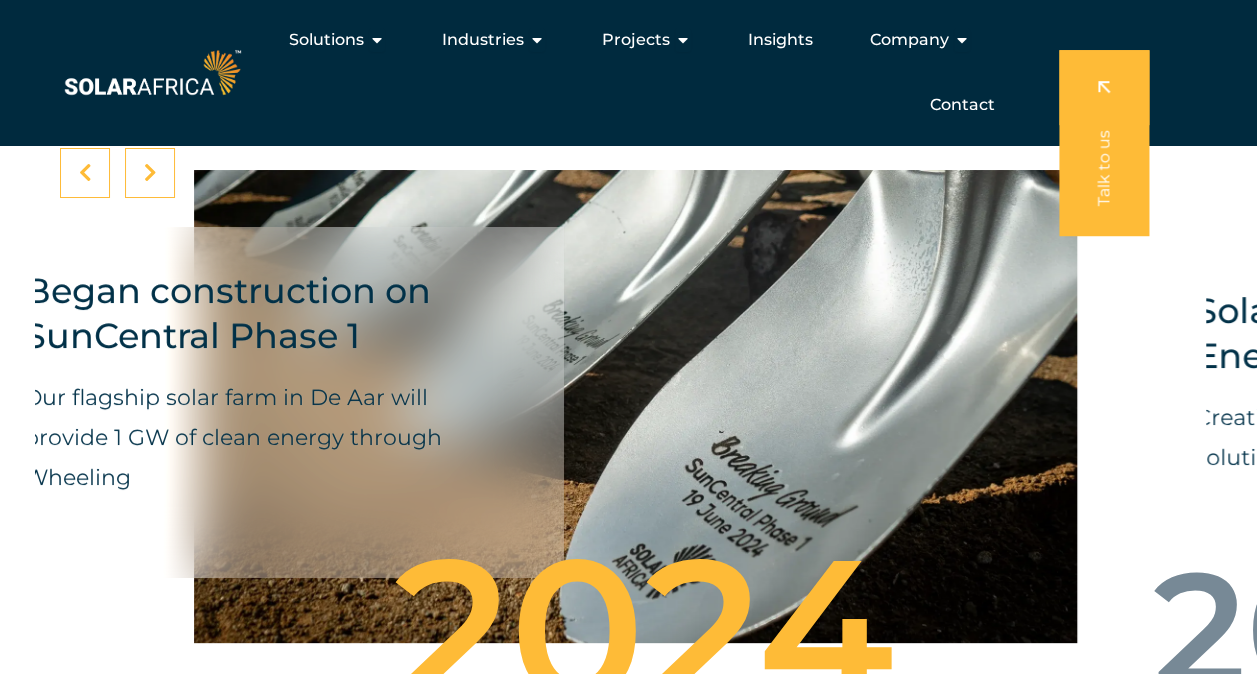 click at bounding box center [85, 173] 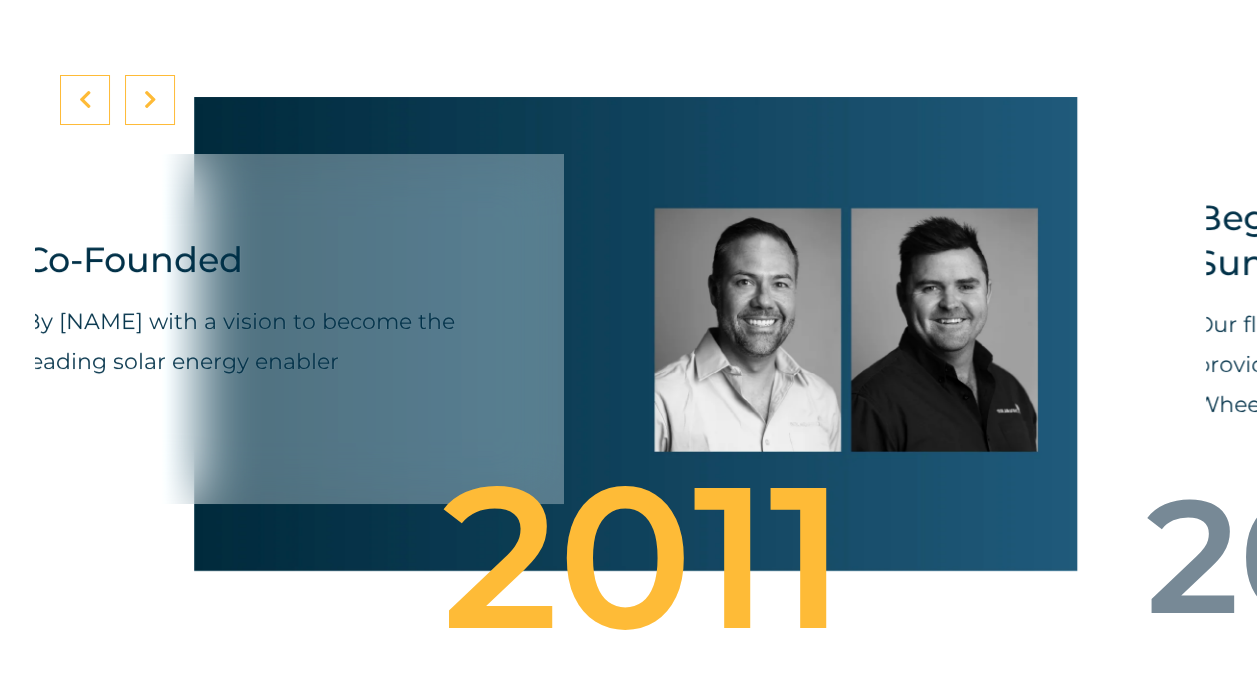 scroll, scrollTop: 7500, scrollLeft: 0, axis: vertical 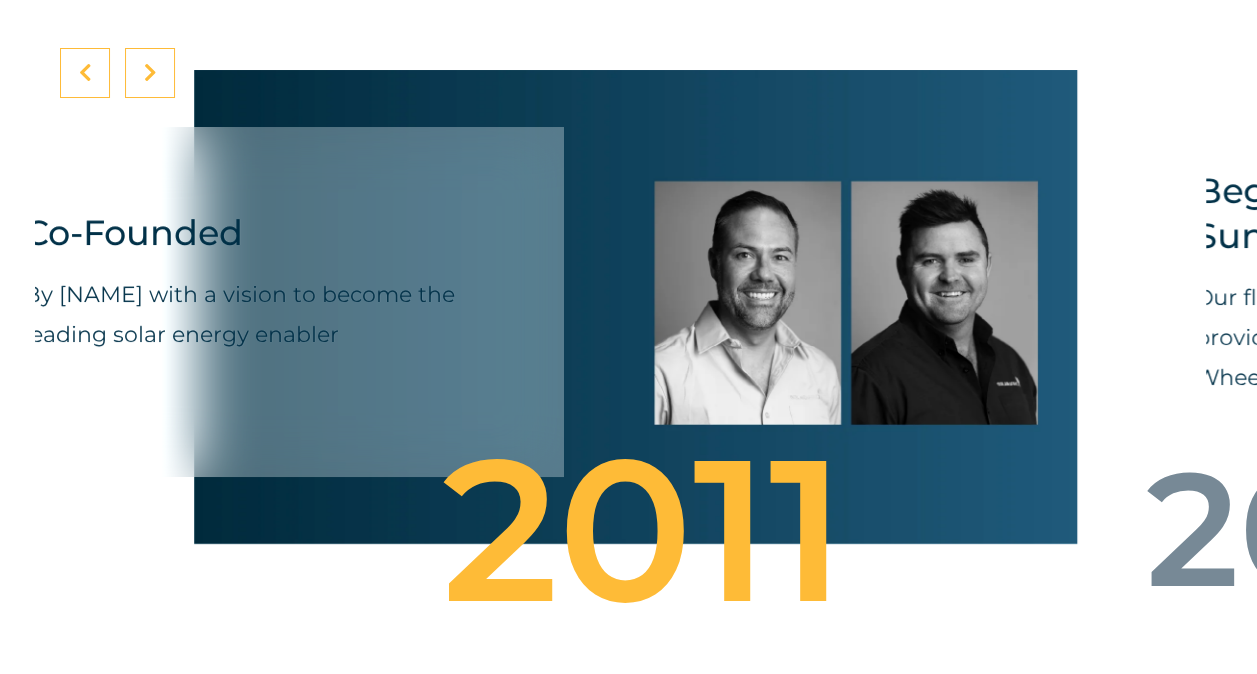click at bounding box center [150, 73] 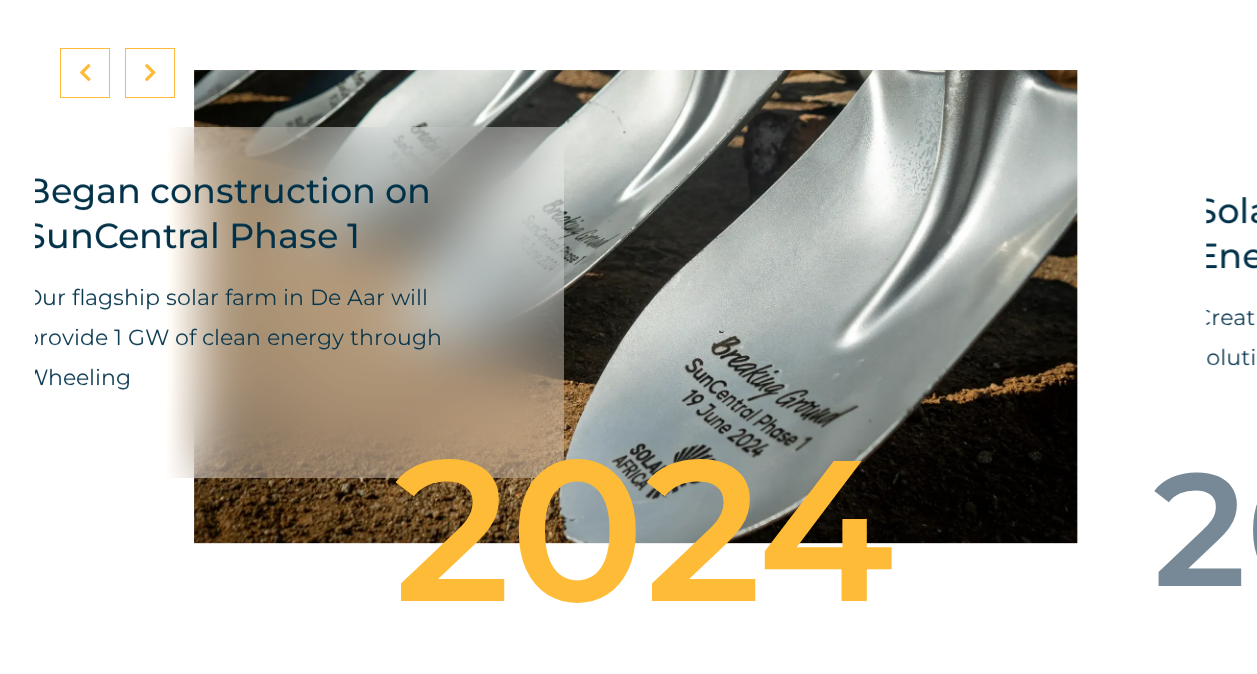 click at bounding box center (150, 73) 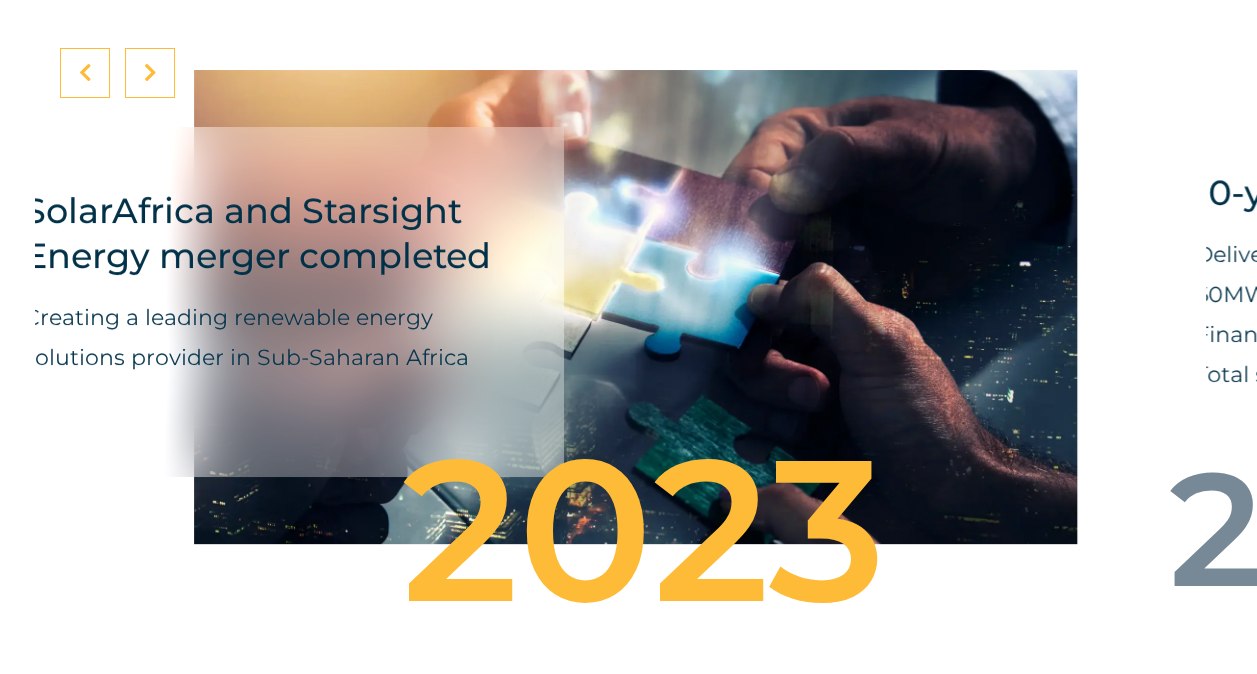 click at bounding box center (150, 73) 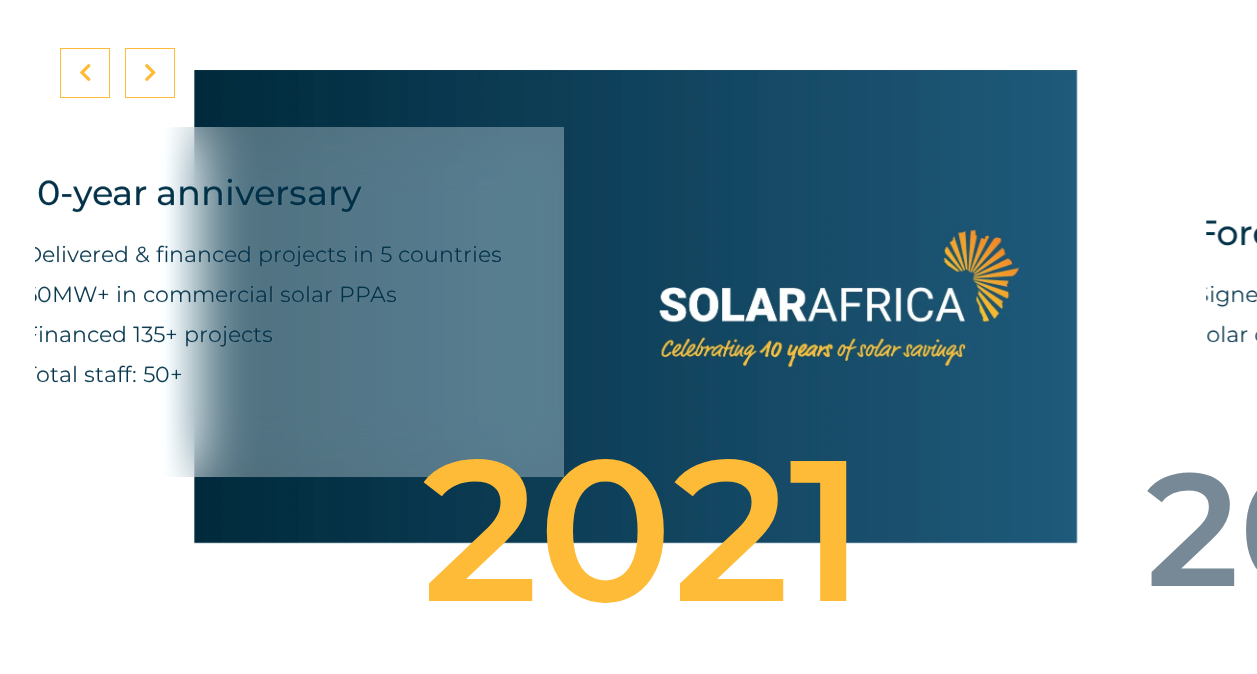 click at bounding box center [150, 73] 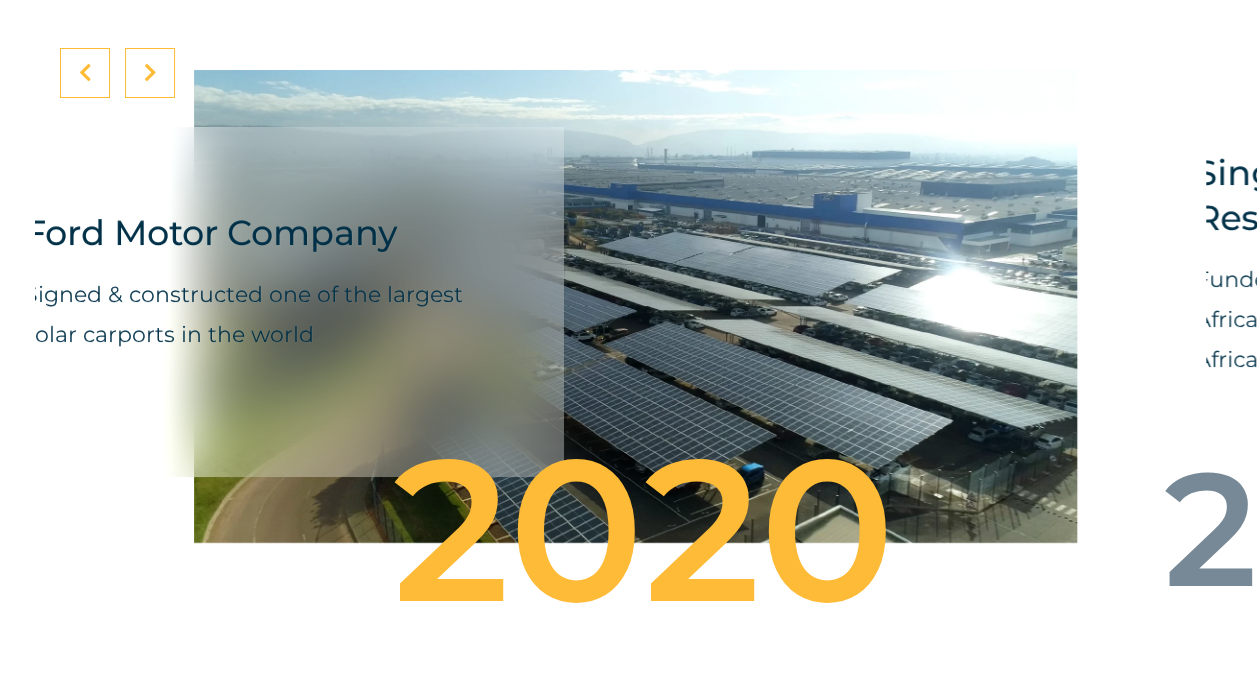 click at bounding box center [150, 73] 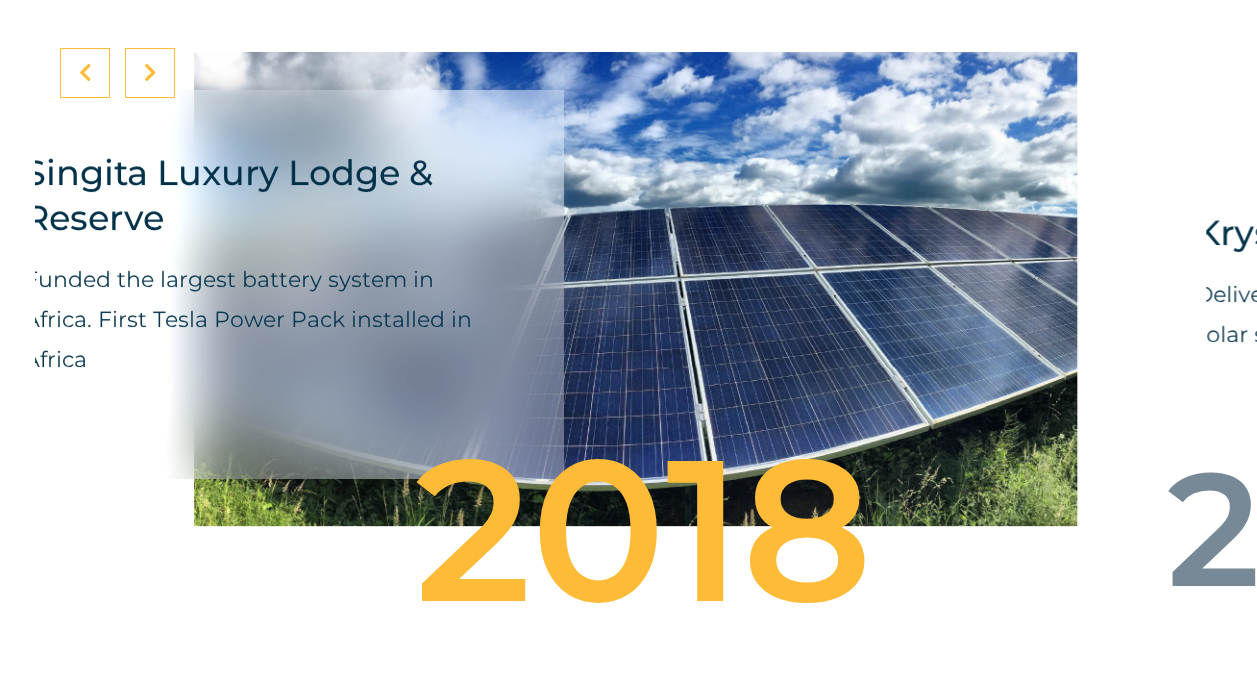 click at bounding box center [150, 73] 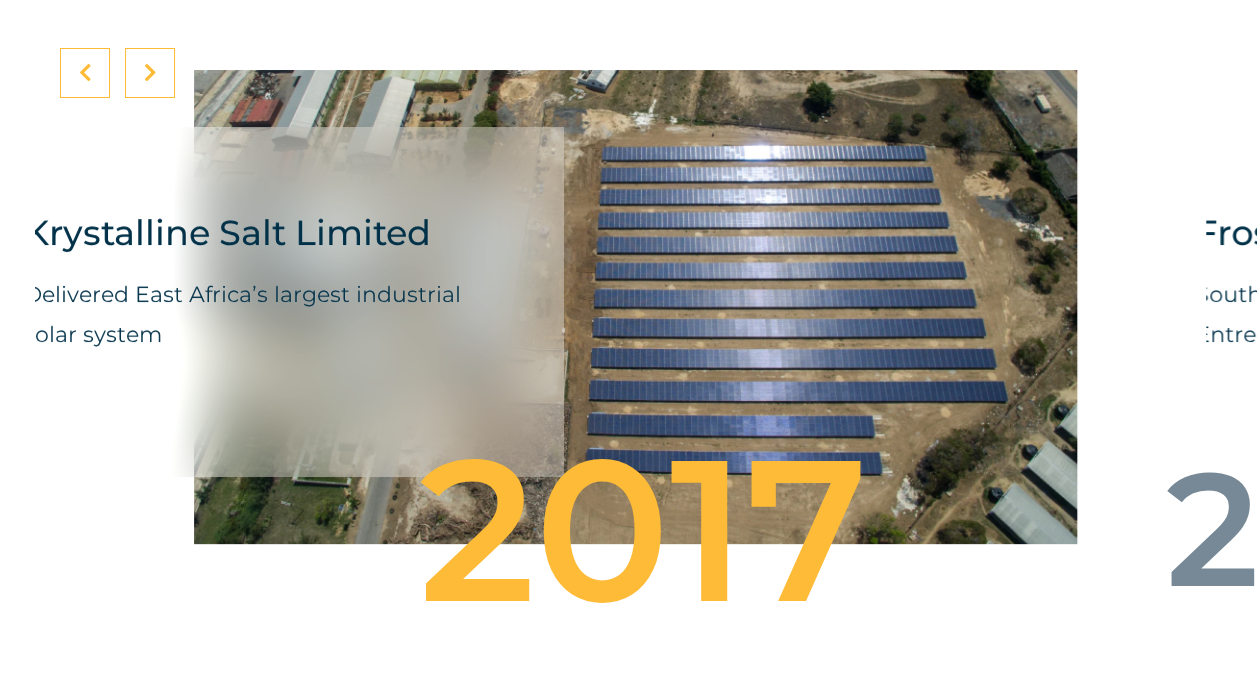 click at bounding box center [150, 73] 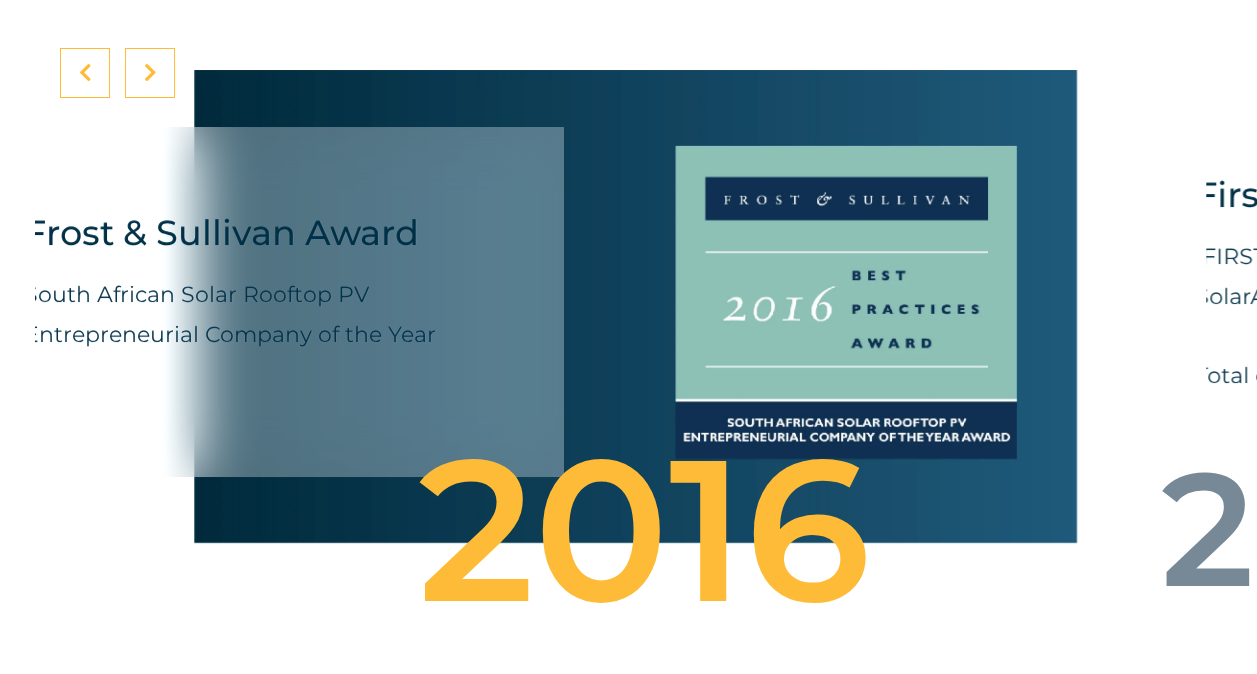 click at bounding box center (150, 73) 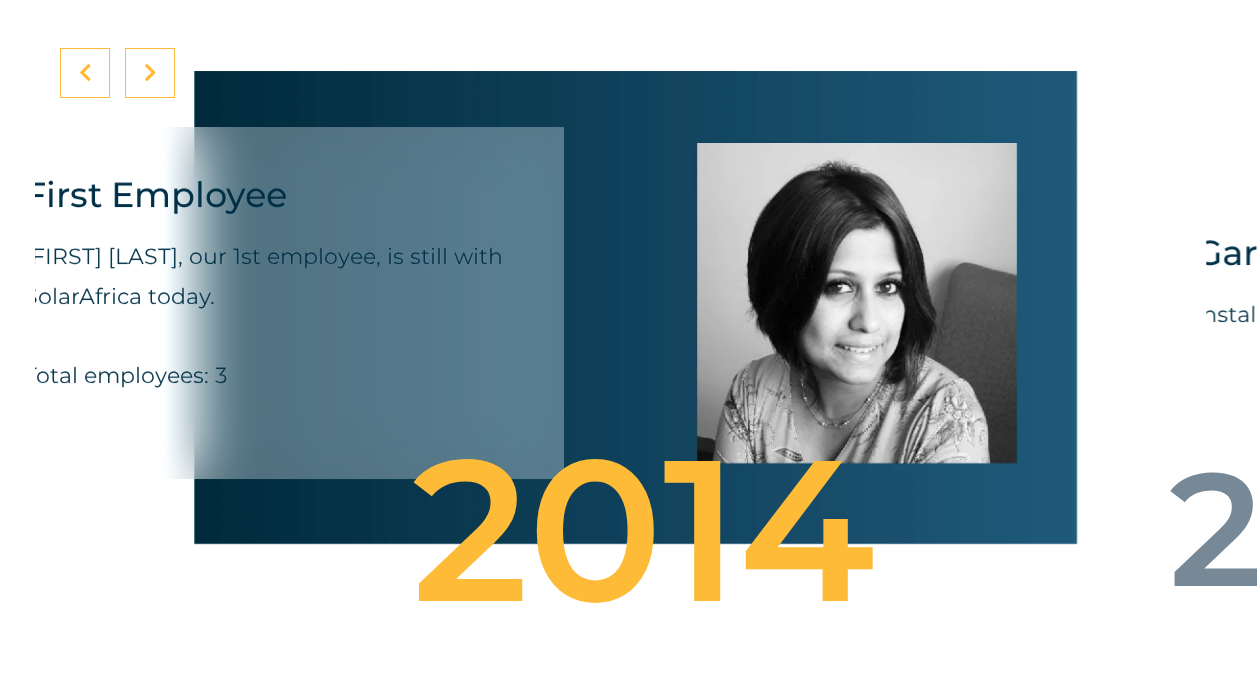 click at bounding box center [150, 73] 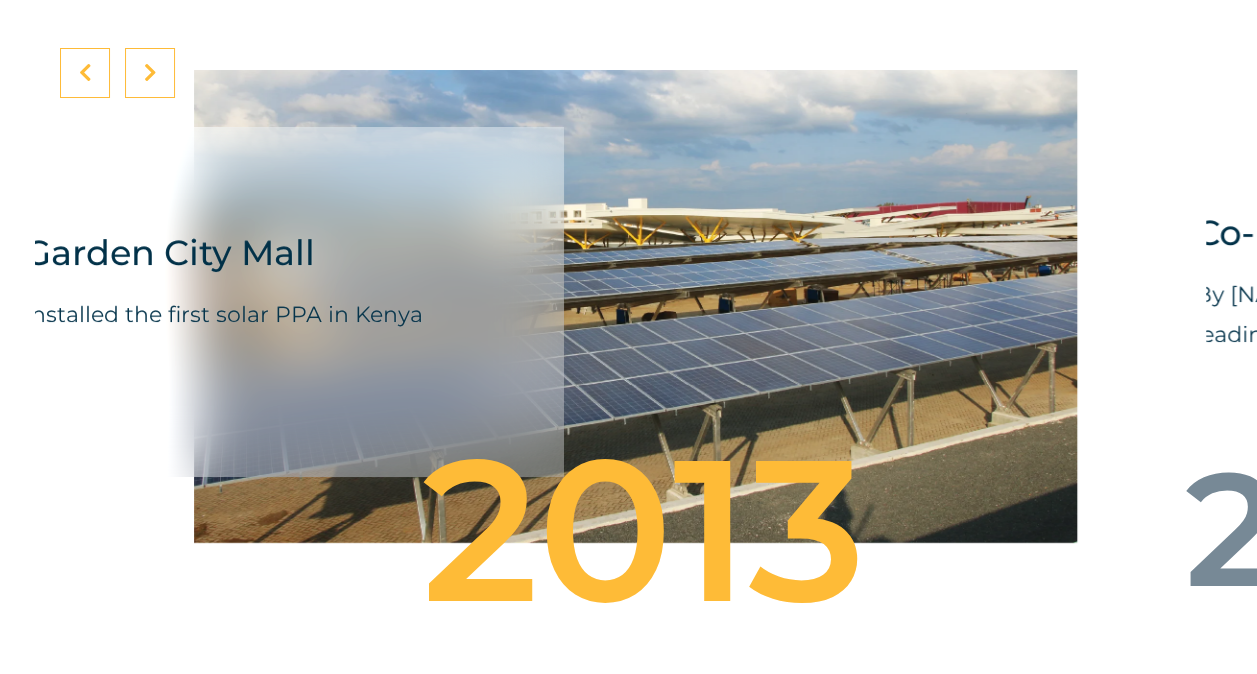click at bounding box center [150, 73] 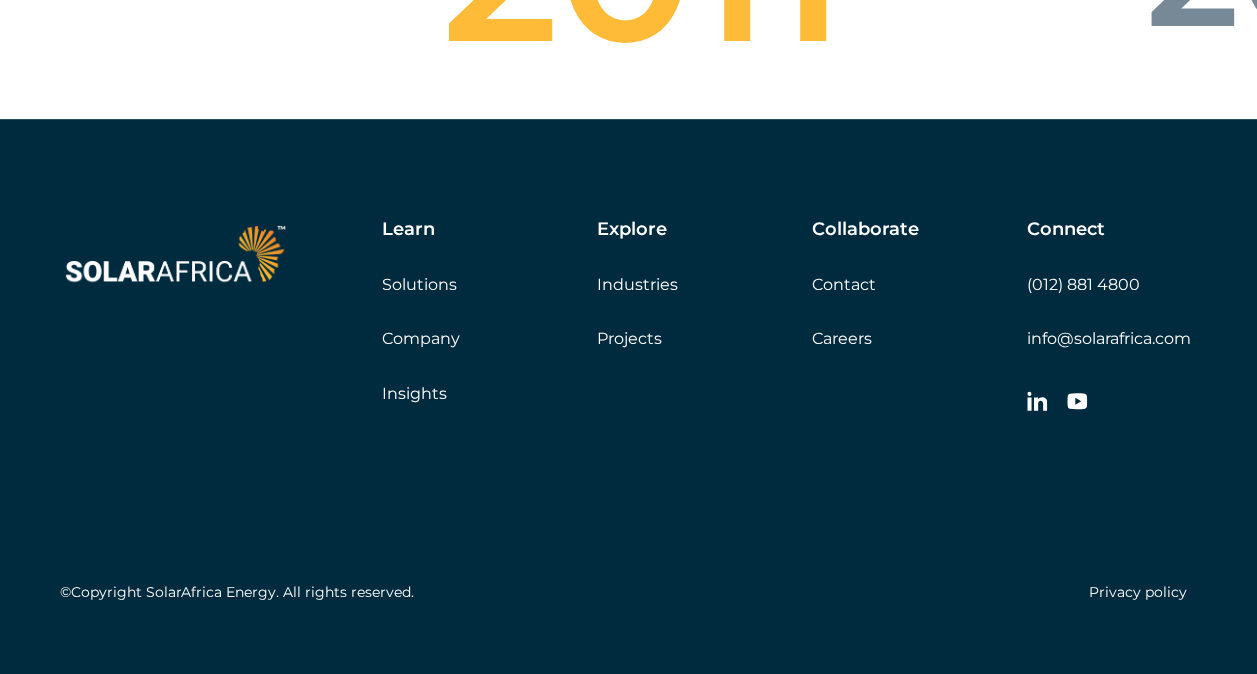 scroll, scrollTop: 8094, scrollLeft: 0, axis: vertical 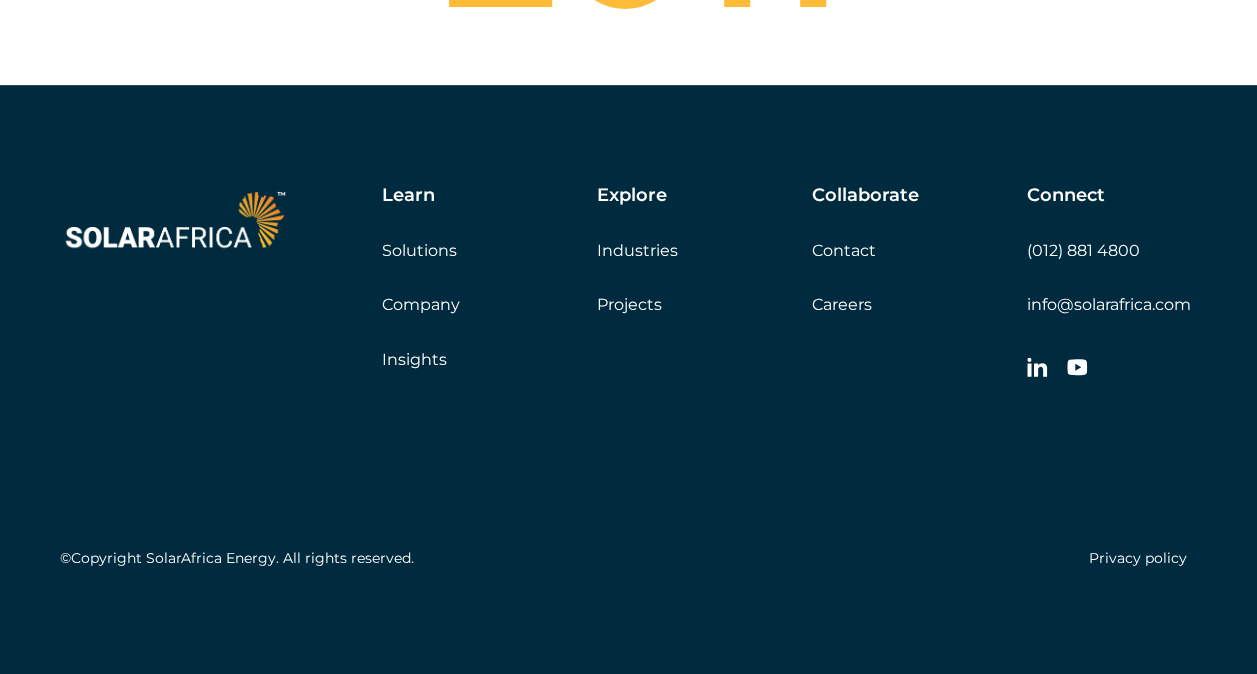 click on "Careers" at bounding box center (842, 304) 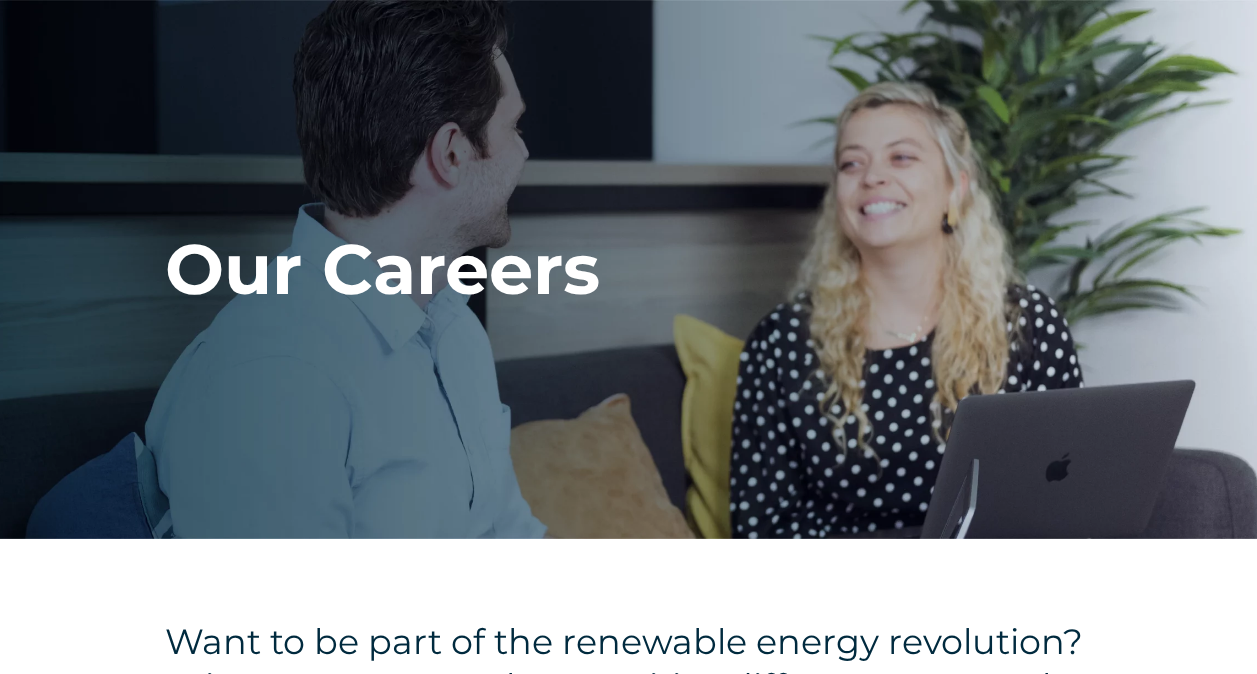 scroll, scrollTop: 600, scrollLeft: 0, axis: vertical 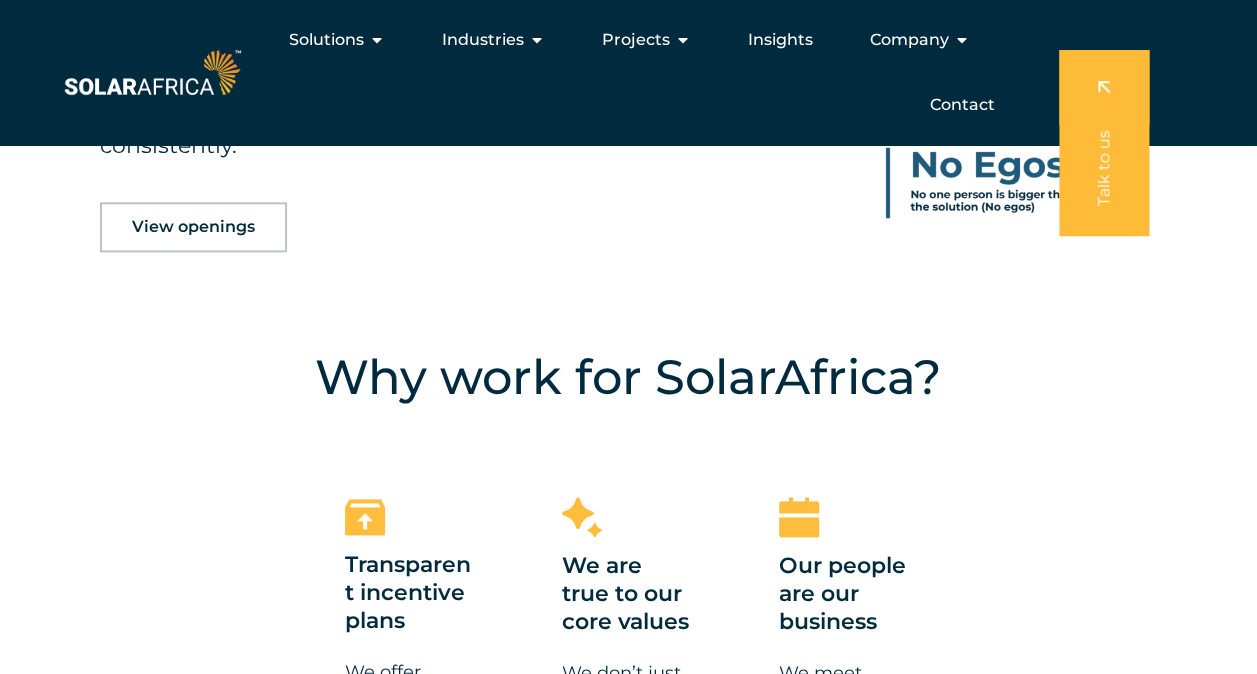 click on "View openings" at bounding box center [193, 227] 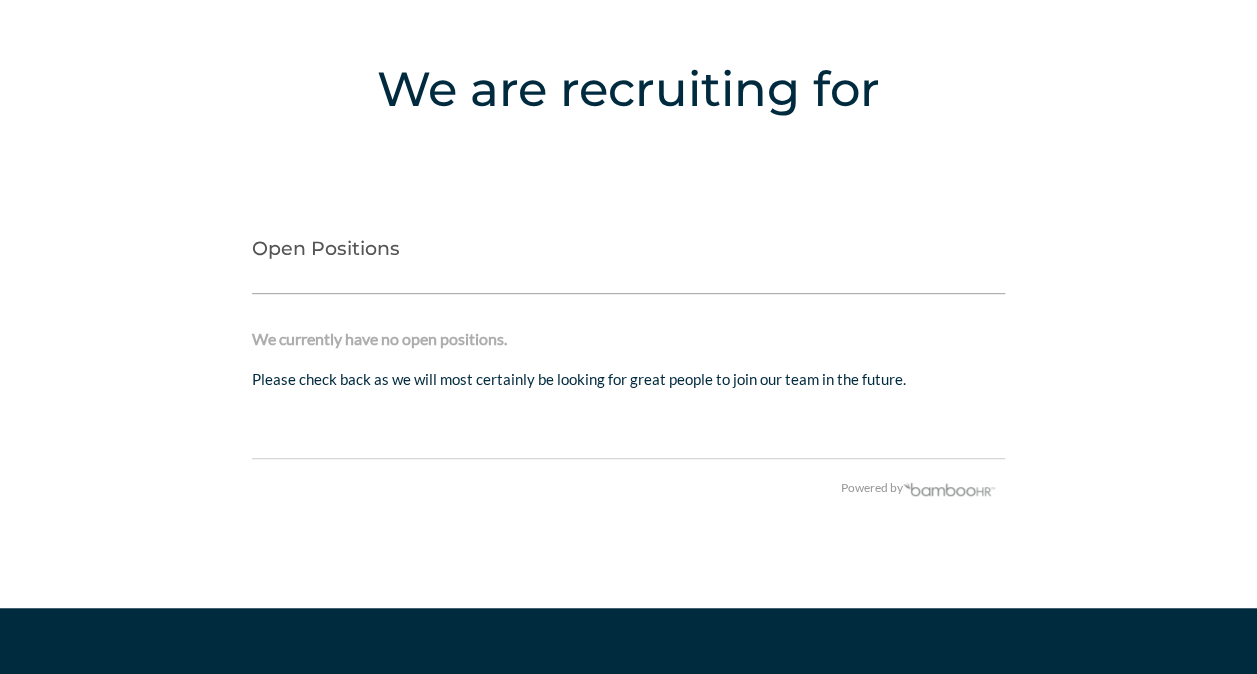 scroll, scrollTop: 4188, scrollLeft: 0, axis: vertical 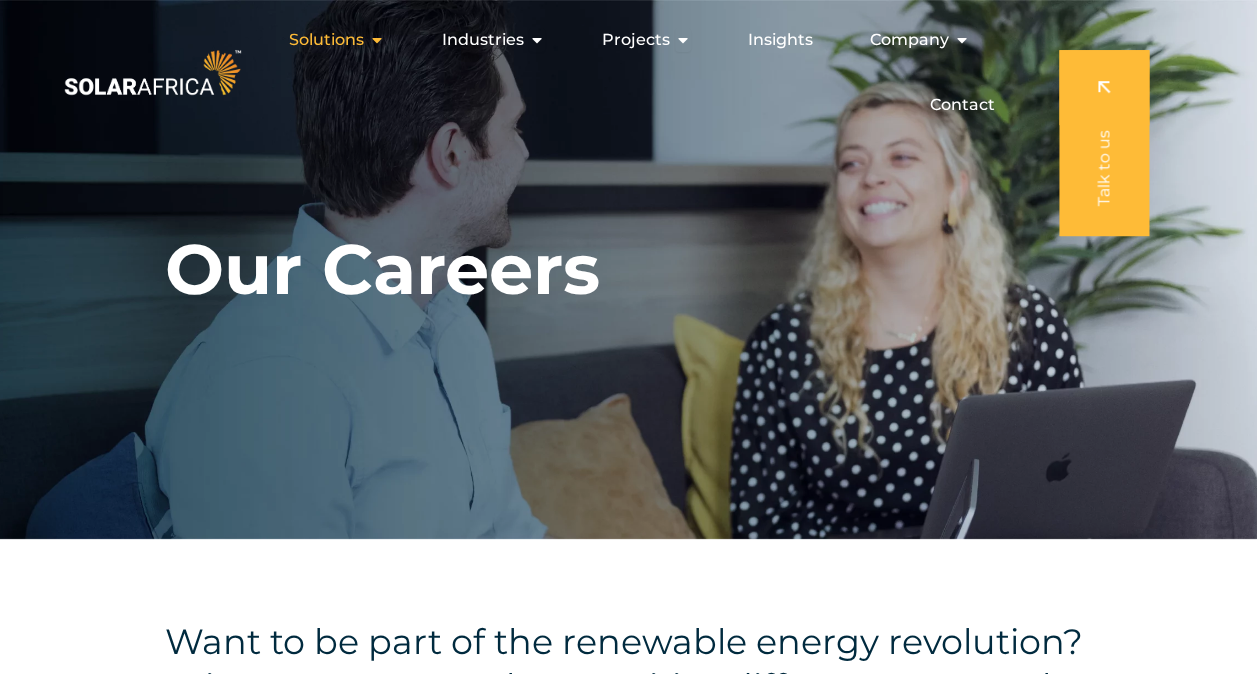 click at bounding box center [377, 40] 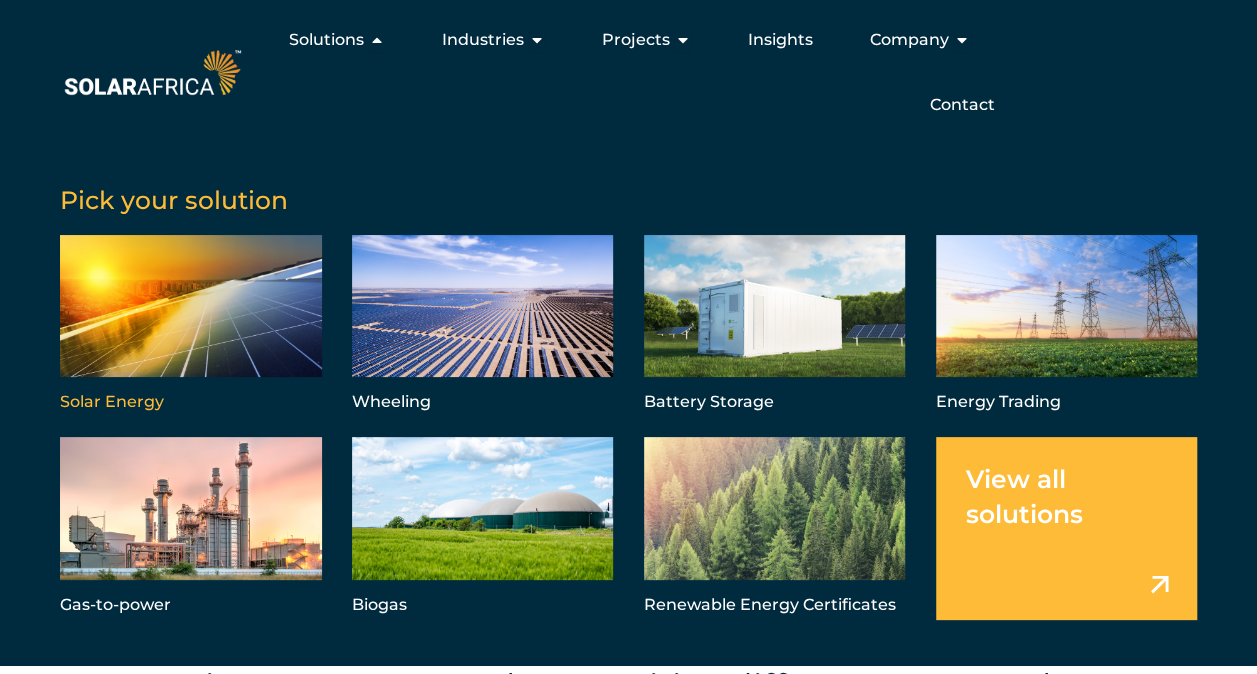 click at bounding box center [191, 326] 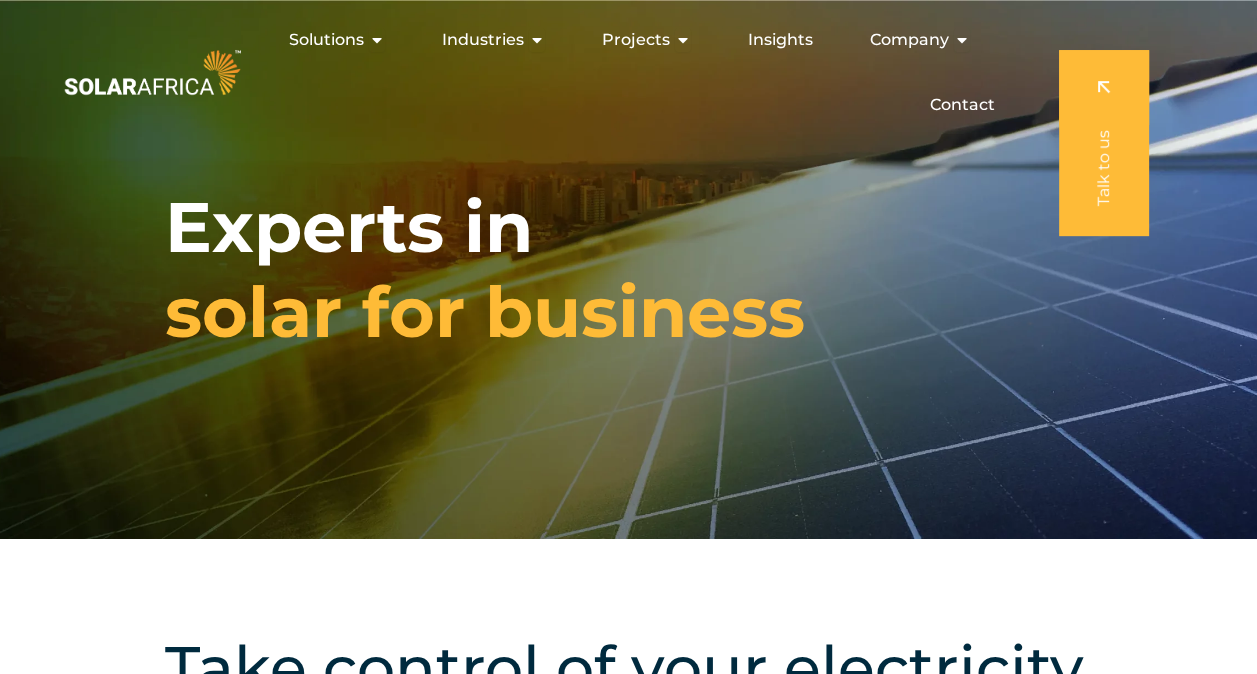 scroll, scrollTop: 0, scrollLeft: 0, axis: both 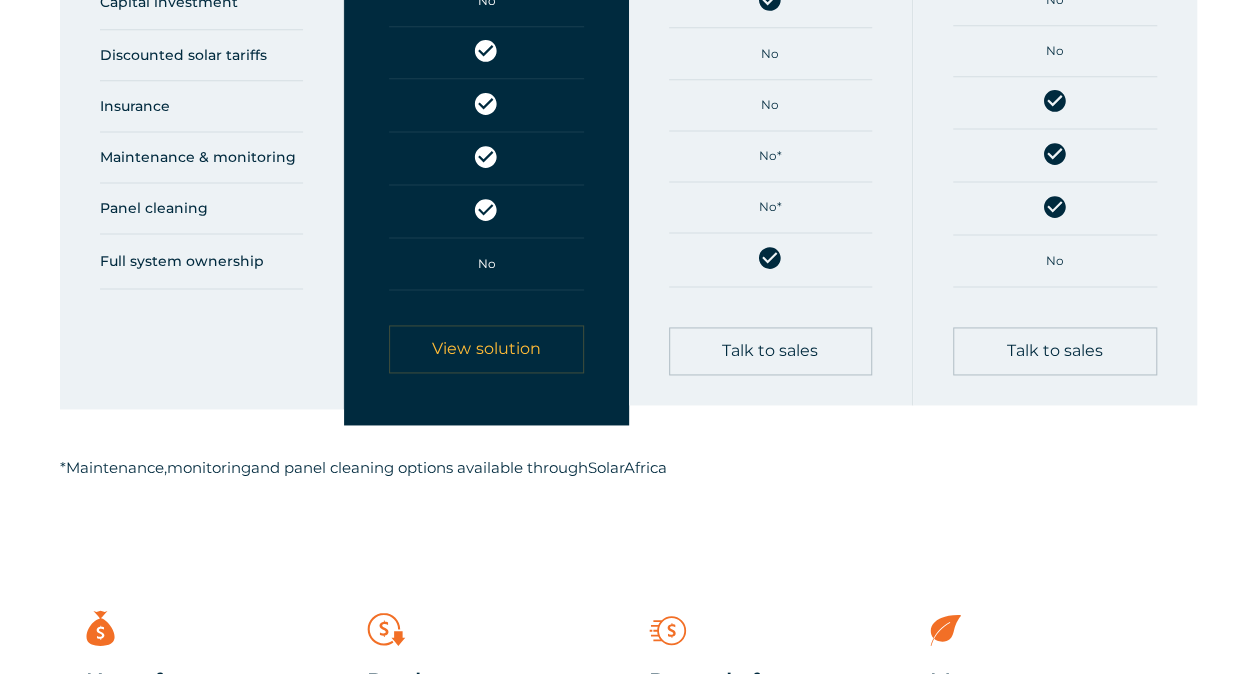 click on "View solution" at bounding box center (486, 349) 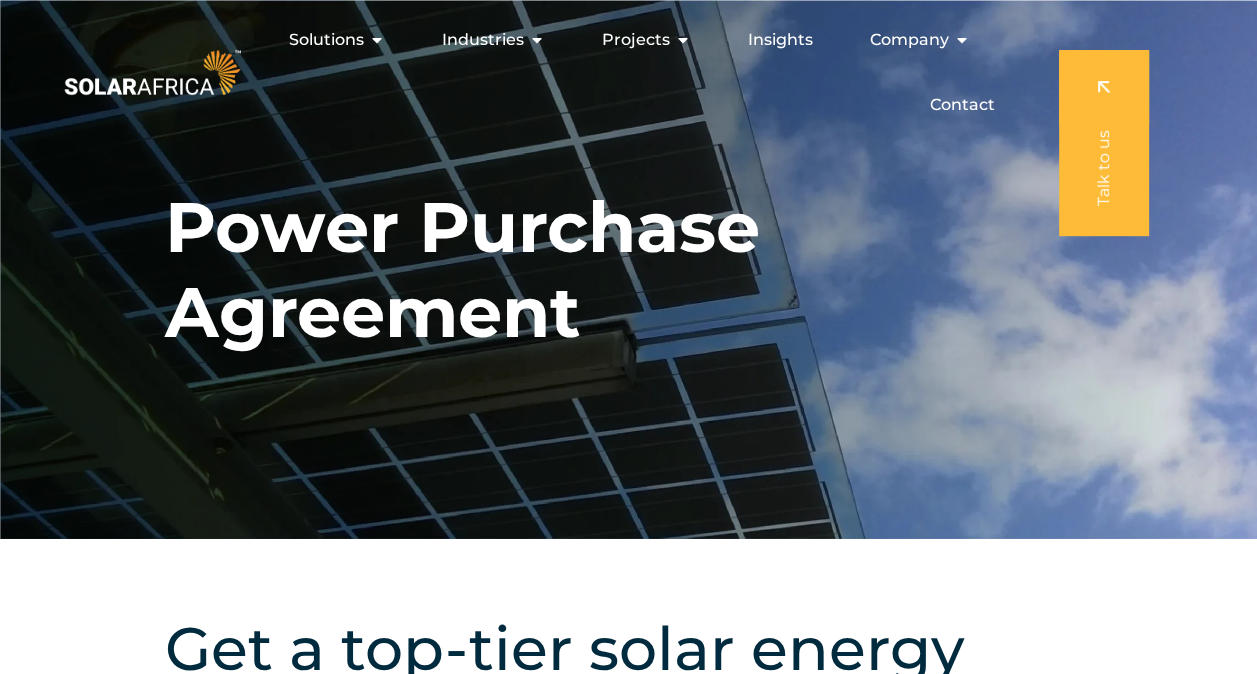 scroll, scrollTop: 0, scrollLeft: 0, axis: both 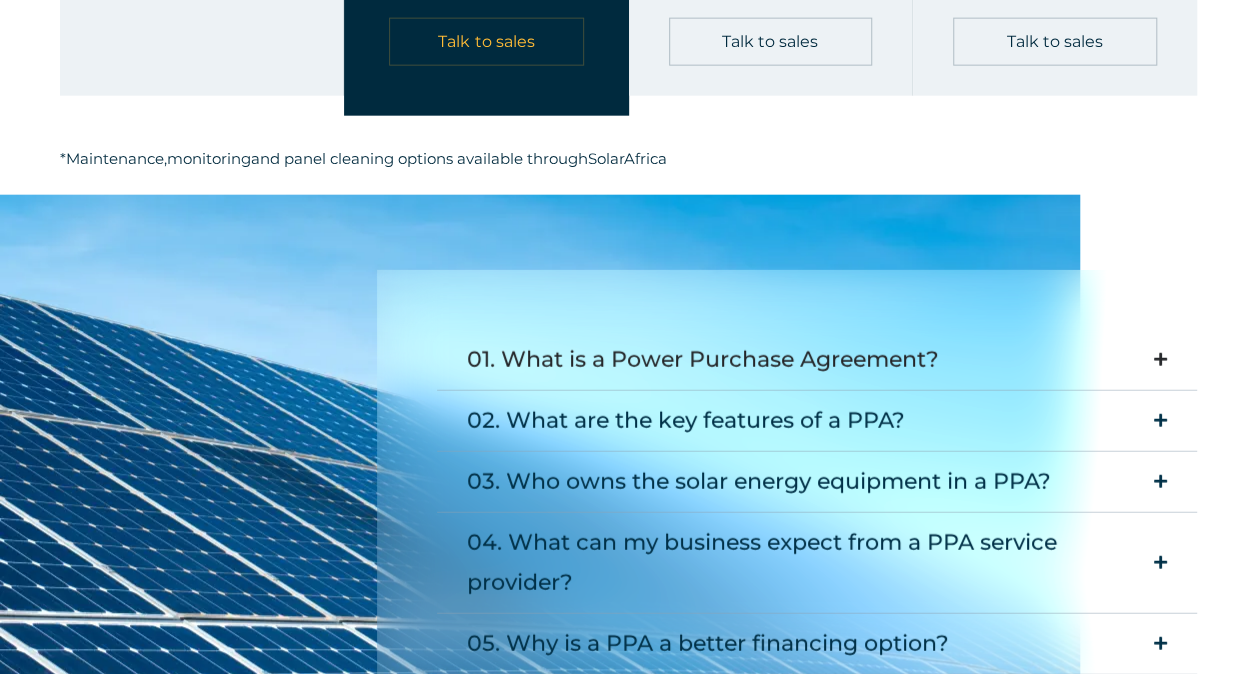 click at bounding box center [1160, 359] 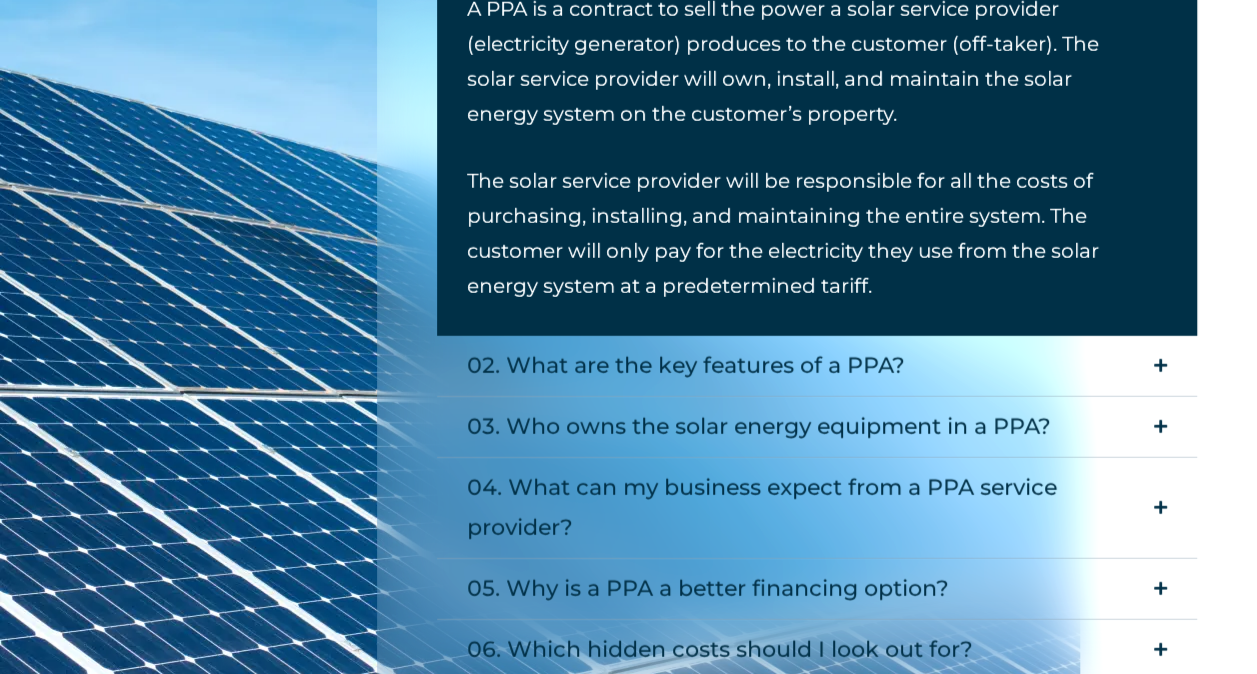 scroll, scrollTop: 2800, scrollLeft: 0, axis: vertical 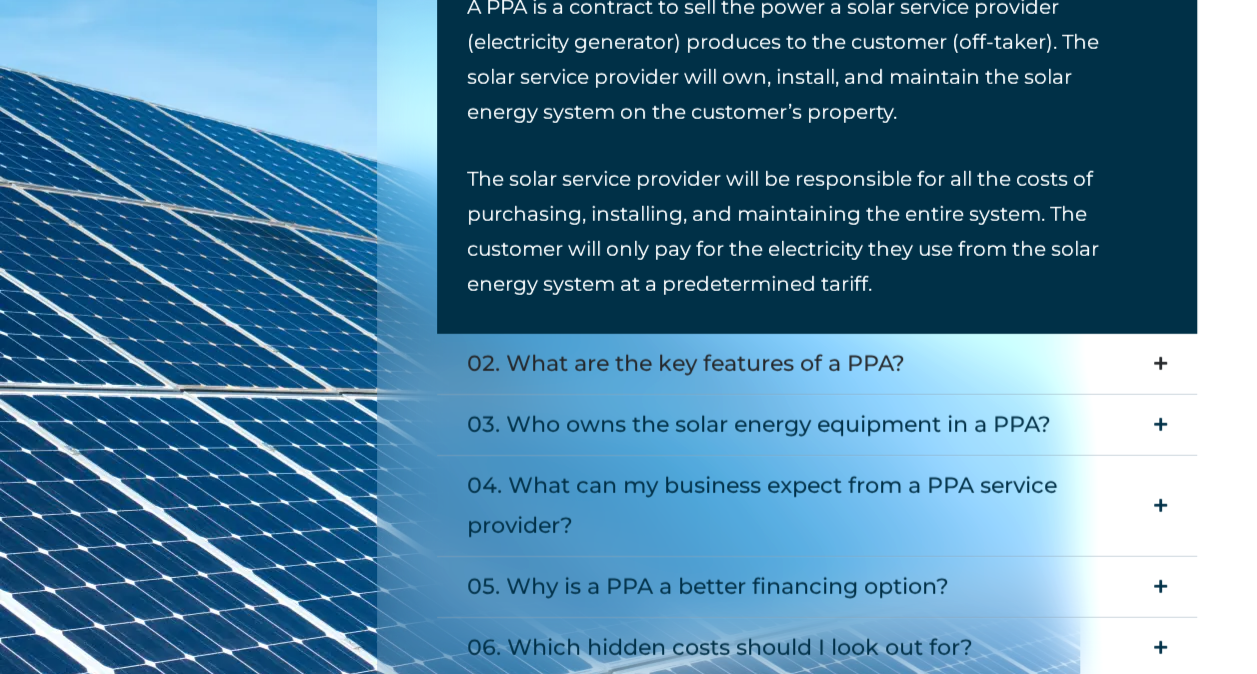click on "02. What are the key features of a PPA?" at bounding box center (686, 364) 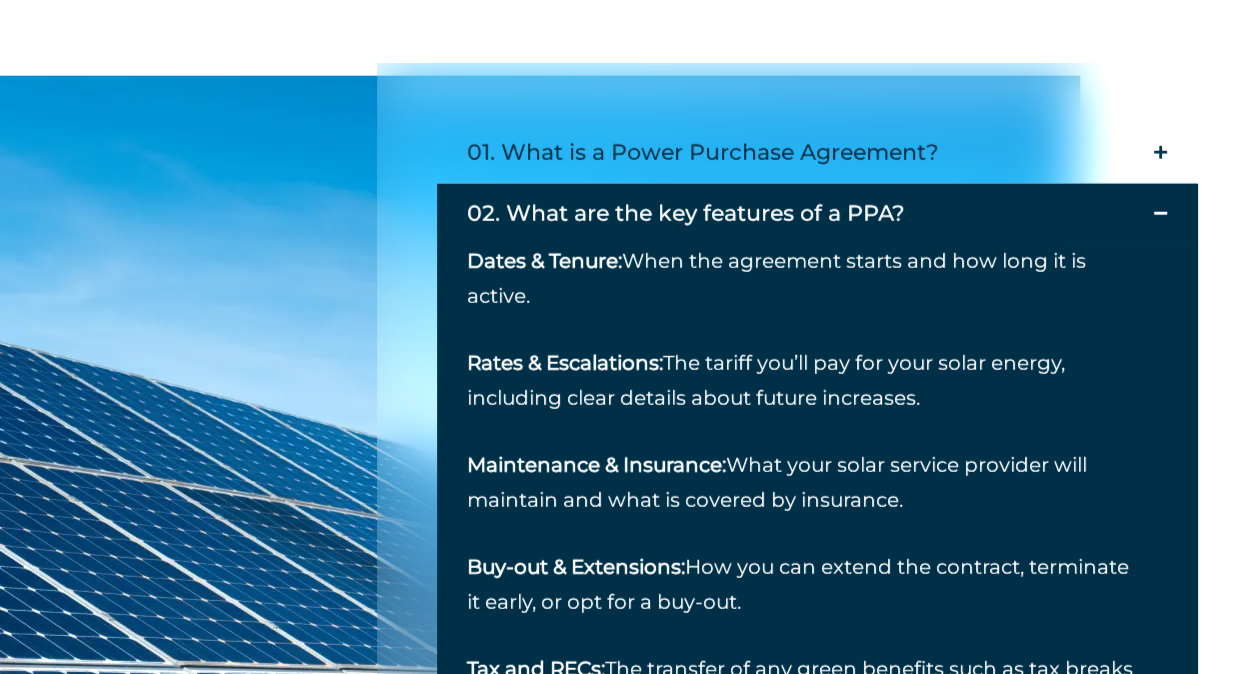 scroll, scrollTop: 2700, scrollLeft: 0, axis: vertical 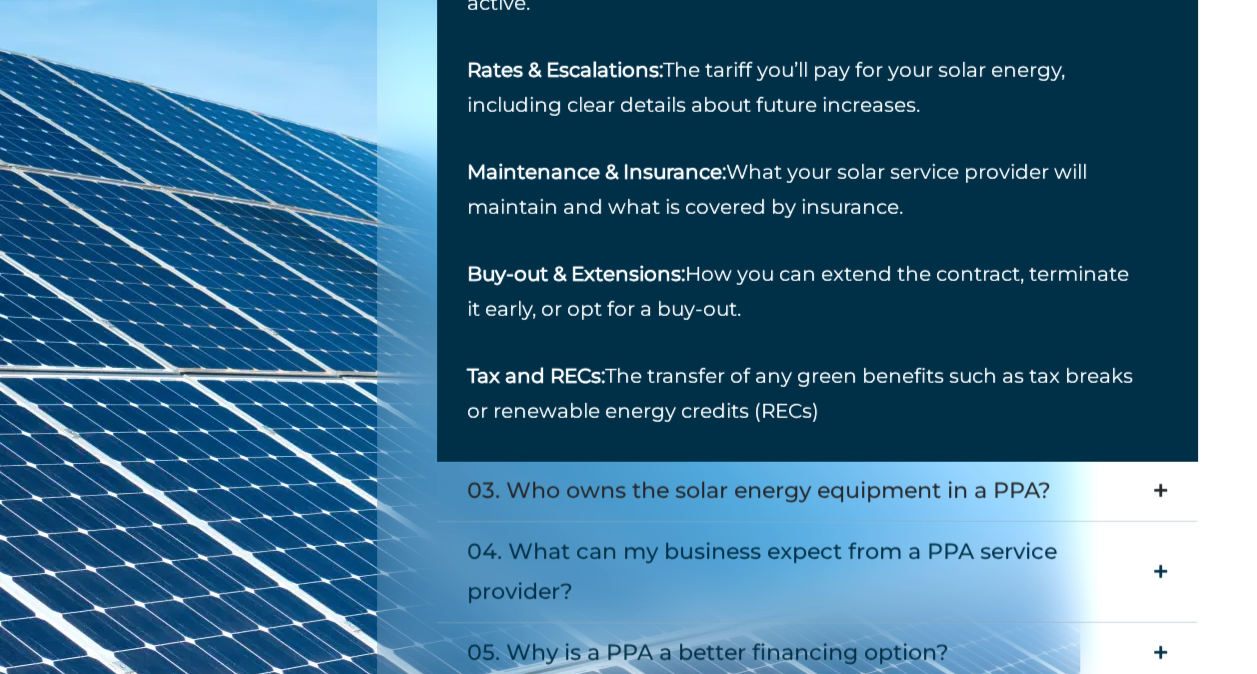 click on "03. Who owns the solar energy equipment in a PPA?" at bounding box center (759, 491) 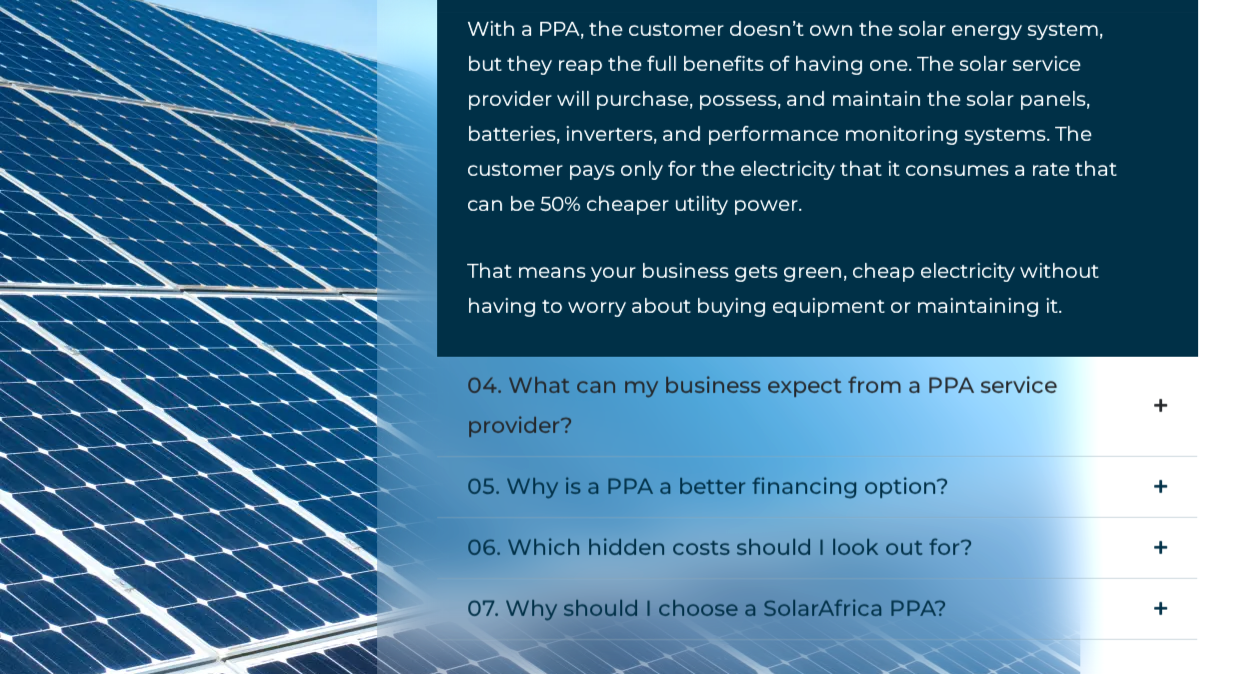 click on "04. What can my business expect from a PPA service provider?" at bounding box center [805, 406] 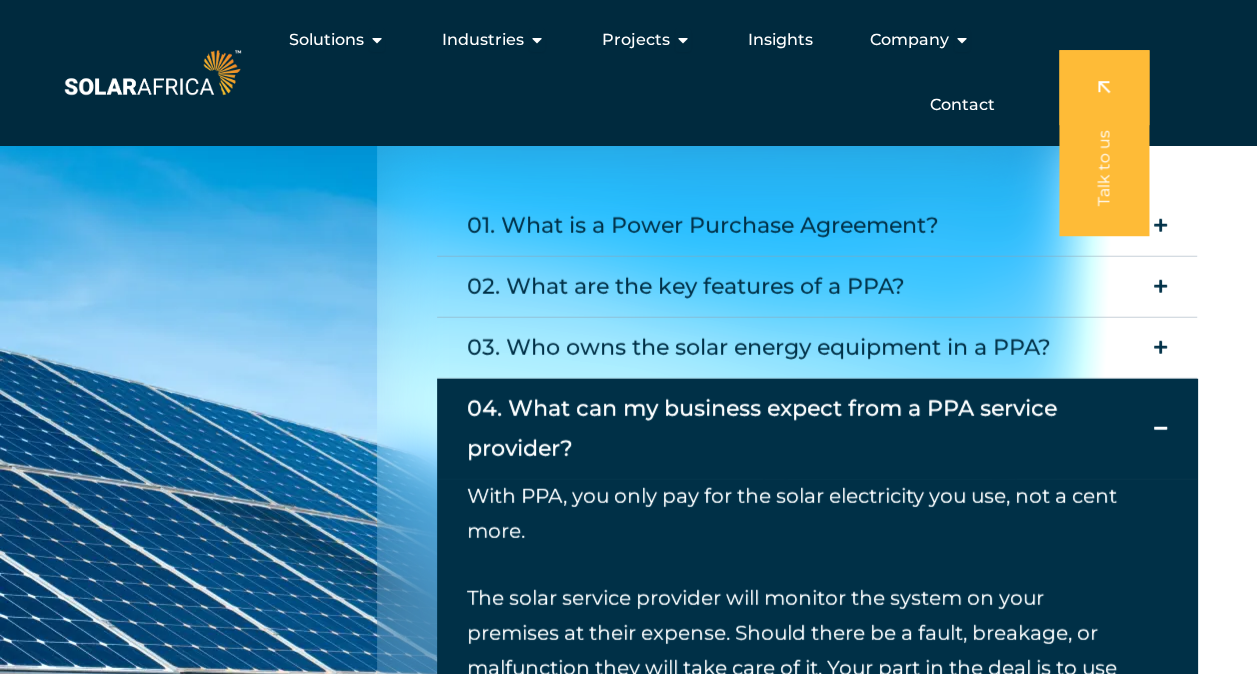 scroll, scrollTop: 2501, scrollLeft: 0, axis: vertical 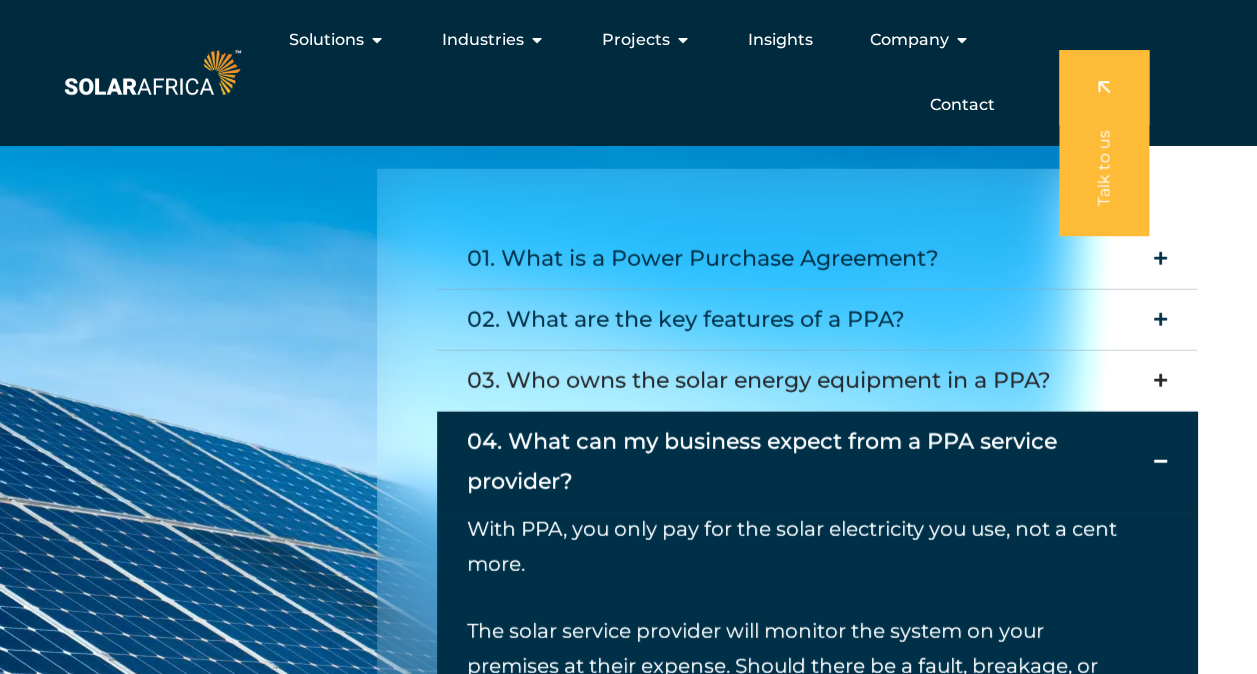 click on "03. Who owns the solar energy equipment in a PPA?" at bounding box center (759, 381) 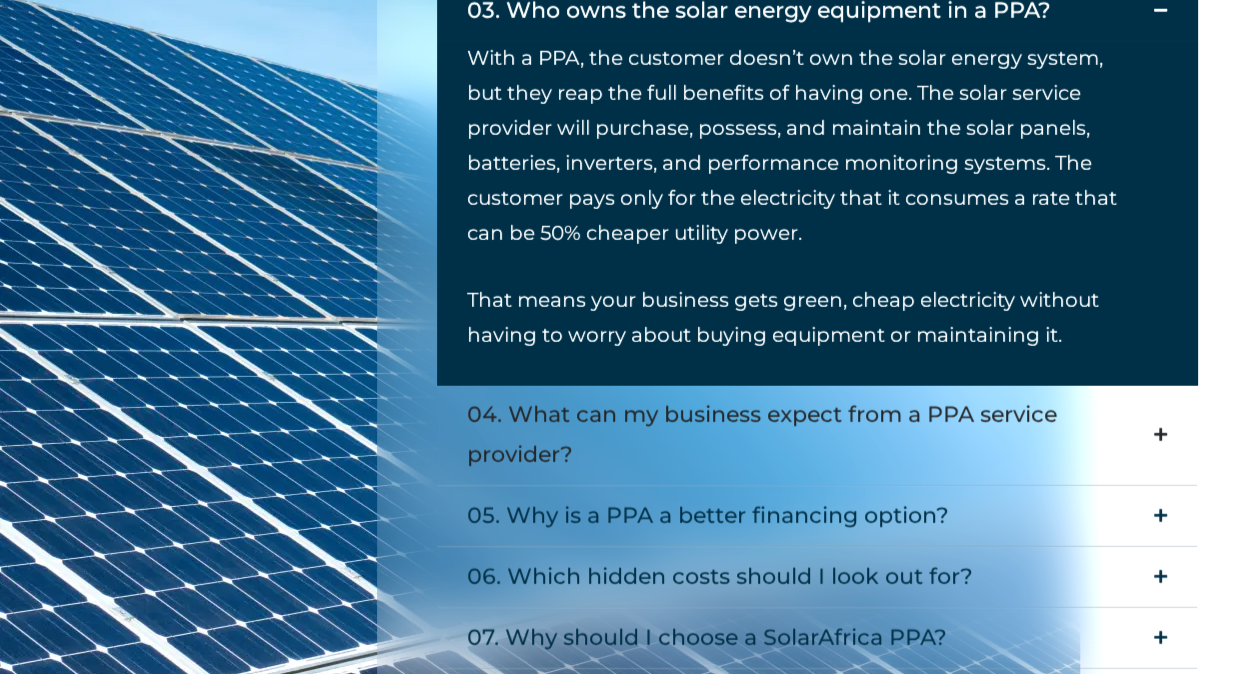 scroll, scrollTop: 2901, scrollLeft: 0, axis: vertical 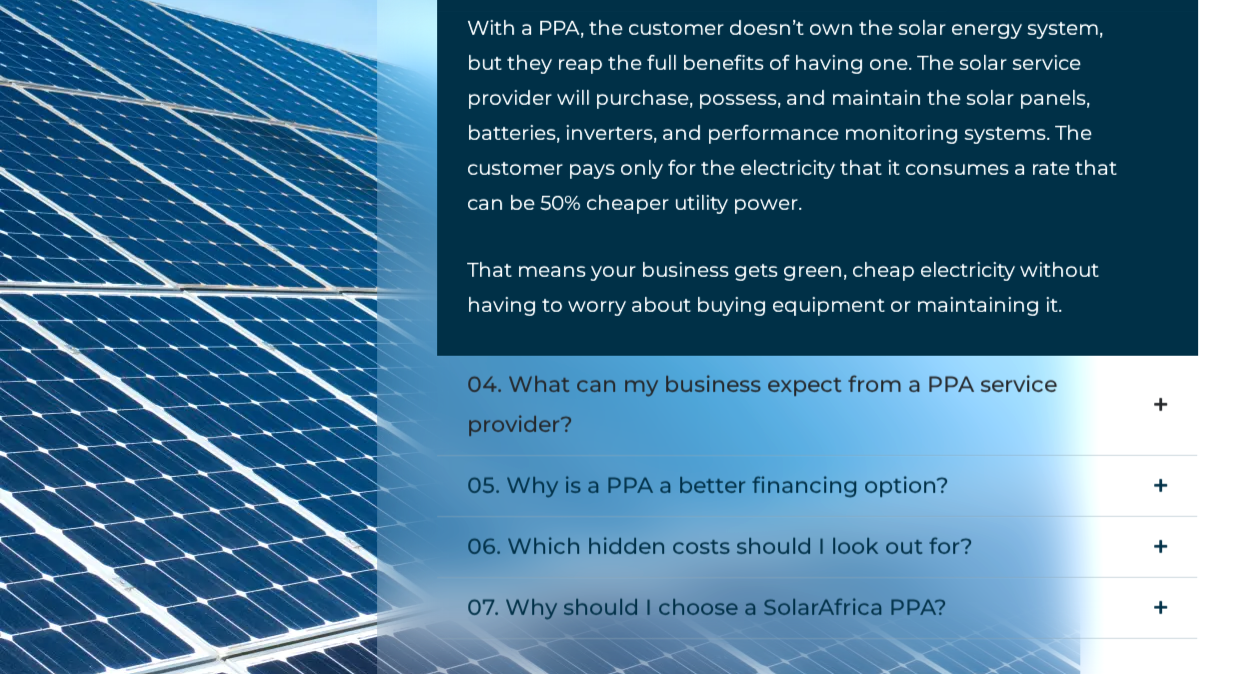 click on "04. What can my business expect from a PPA service provider?" at bounding box center (805, 405) 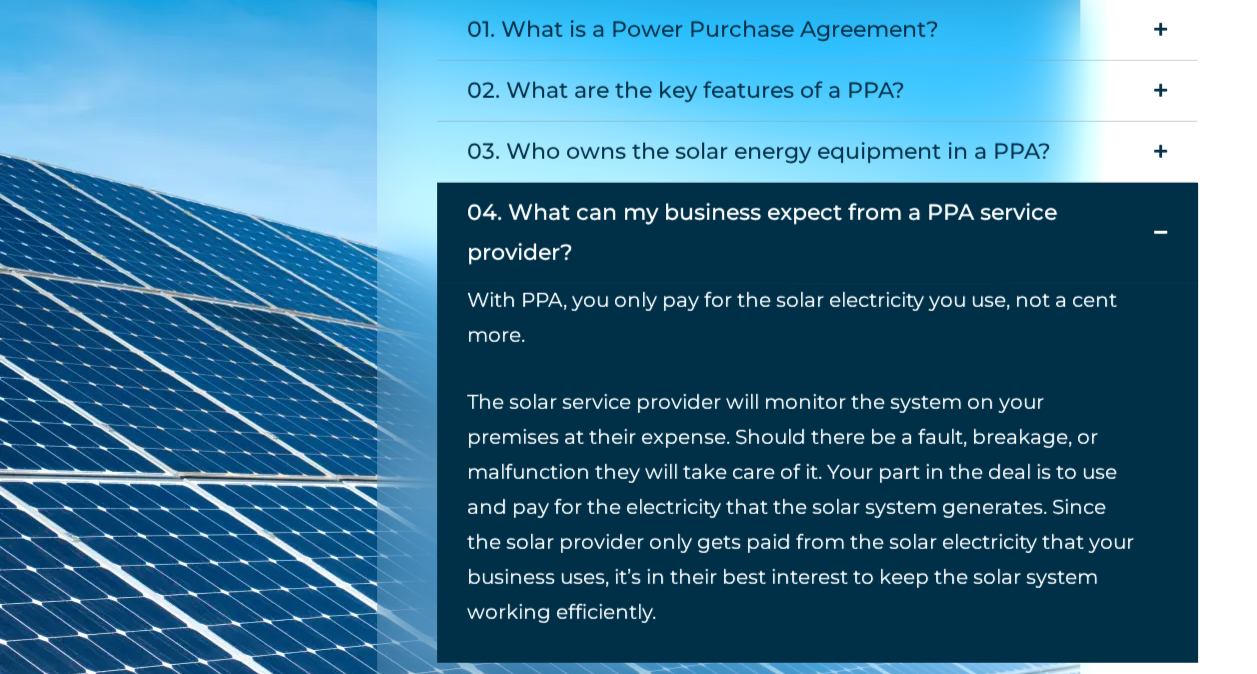 scroll, scrollTop: 2802, scrollLeft: 0, axis: vertical 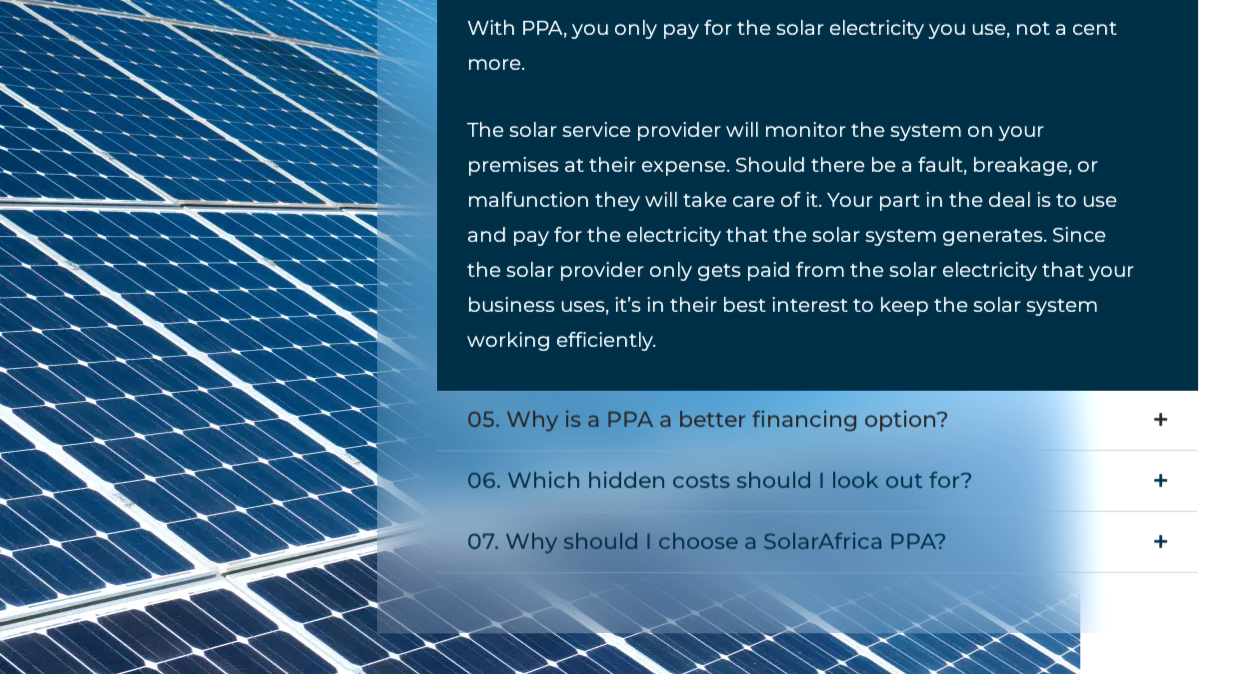 click on "05. Why is a PPA a better financing option?" at bounding box center (708, 420) 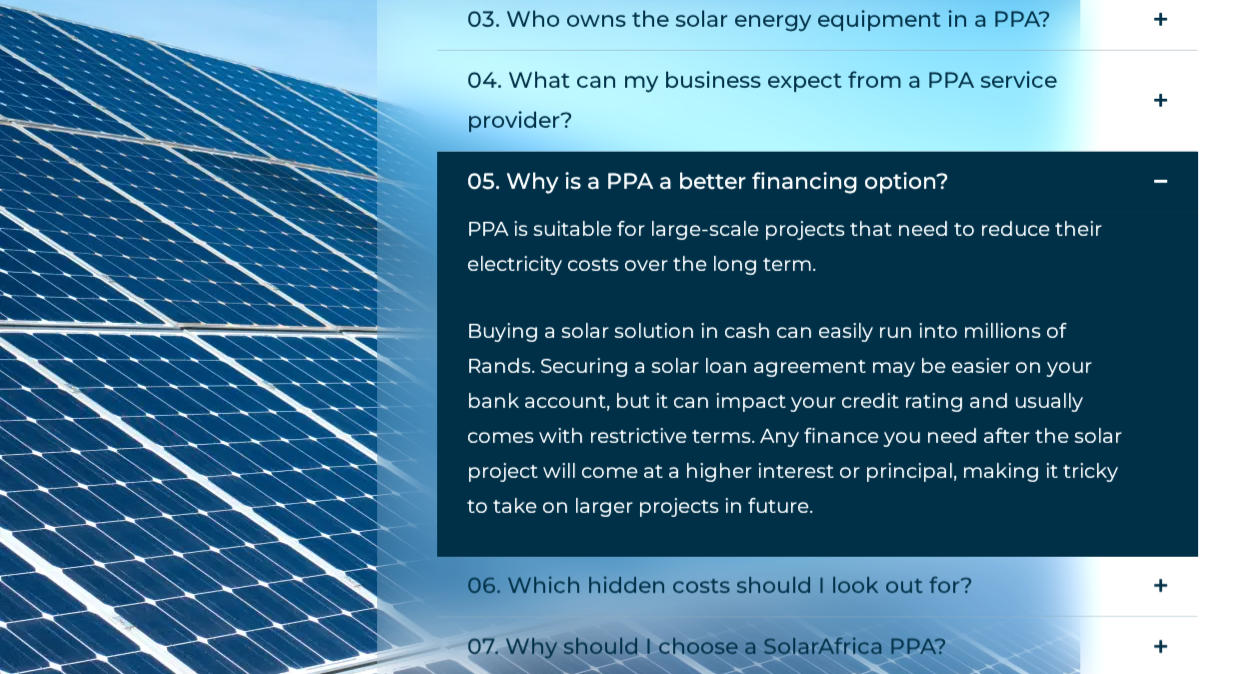 scroll, scrollTop: 2903, scrollLeft: 0, axis: vertical 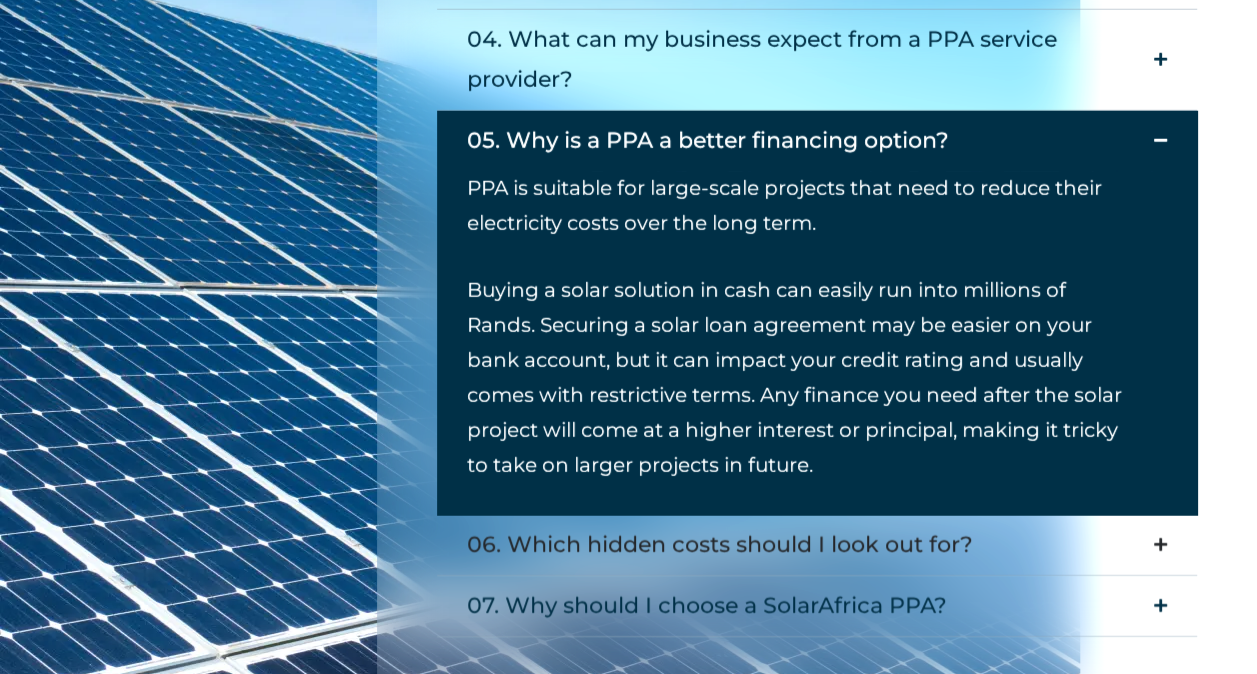 click on "06. Which hidden costs should I look out for?" at bounding box center (720, 545) 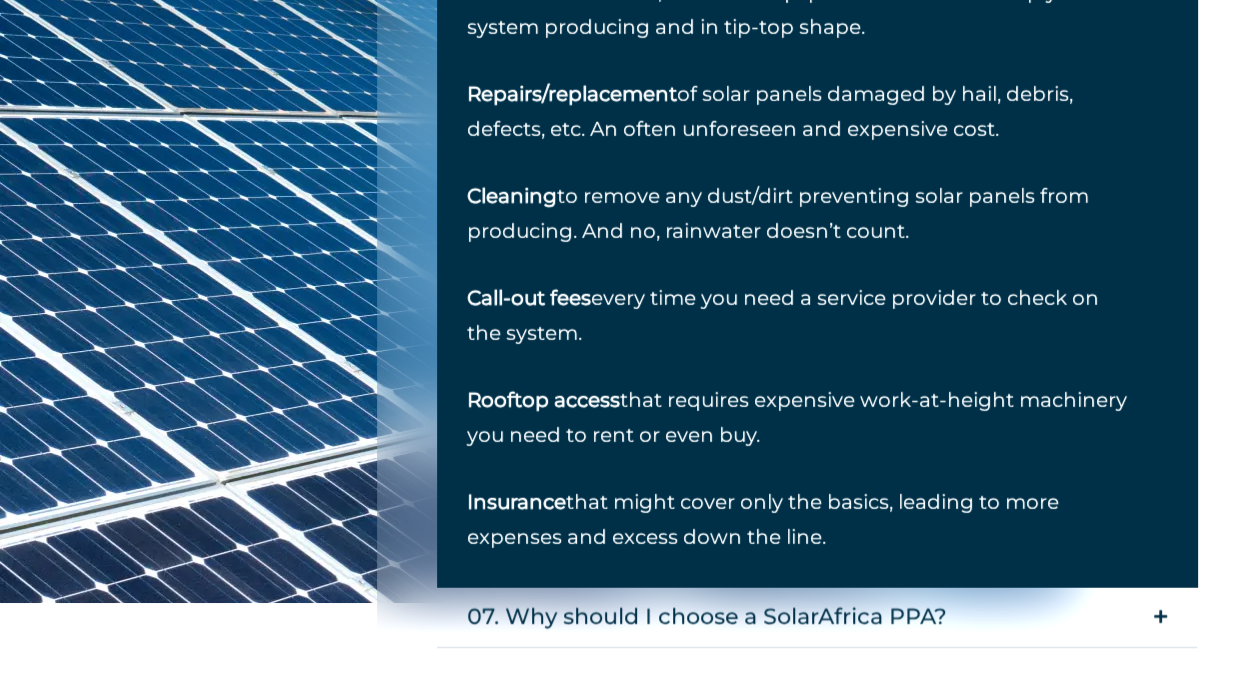 scroll, scrollTop: 3304, scrollLeft: 0, axis: vertical 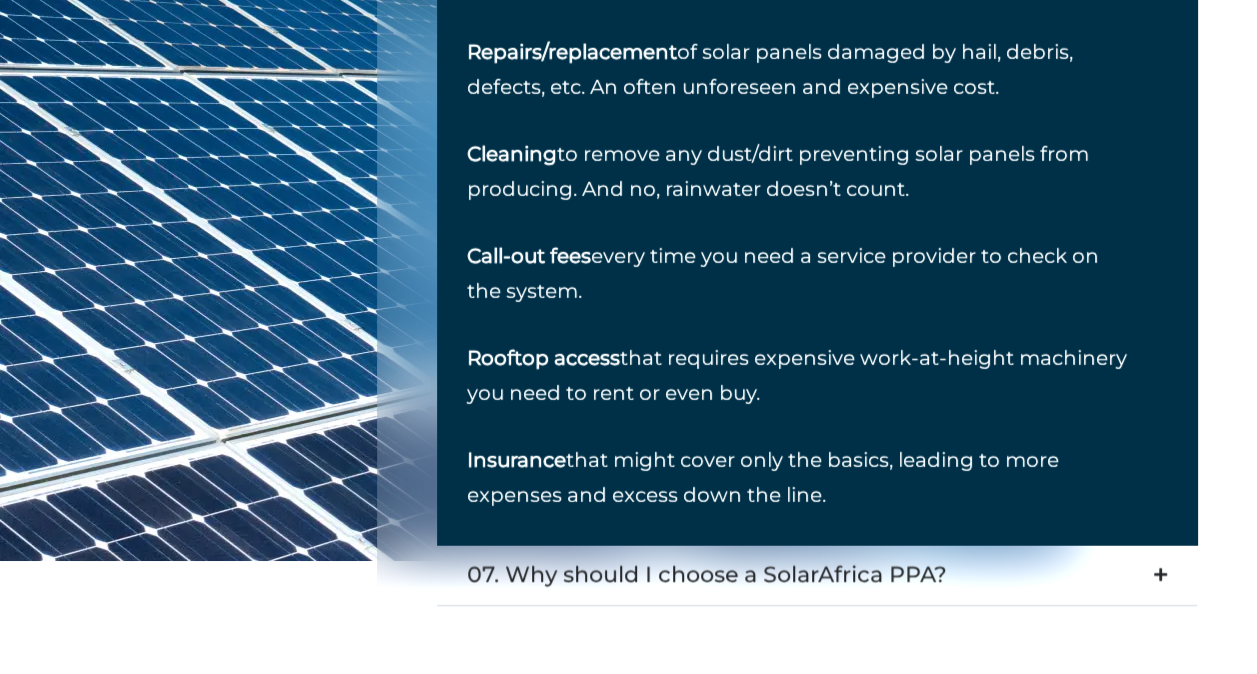 click on "07. Why should I choose a SolarAfrica PPA?" at bounding box center [707, 575] 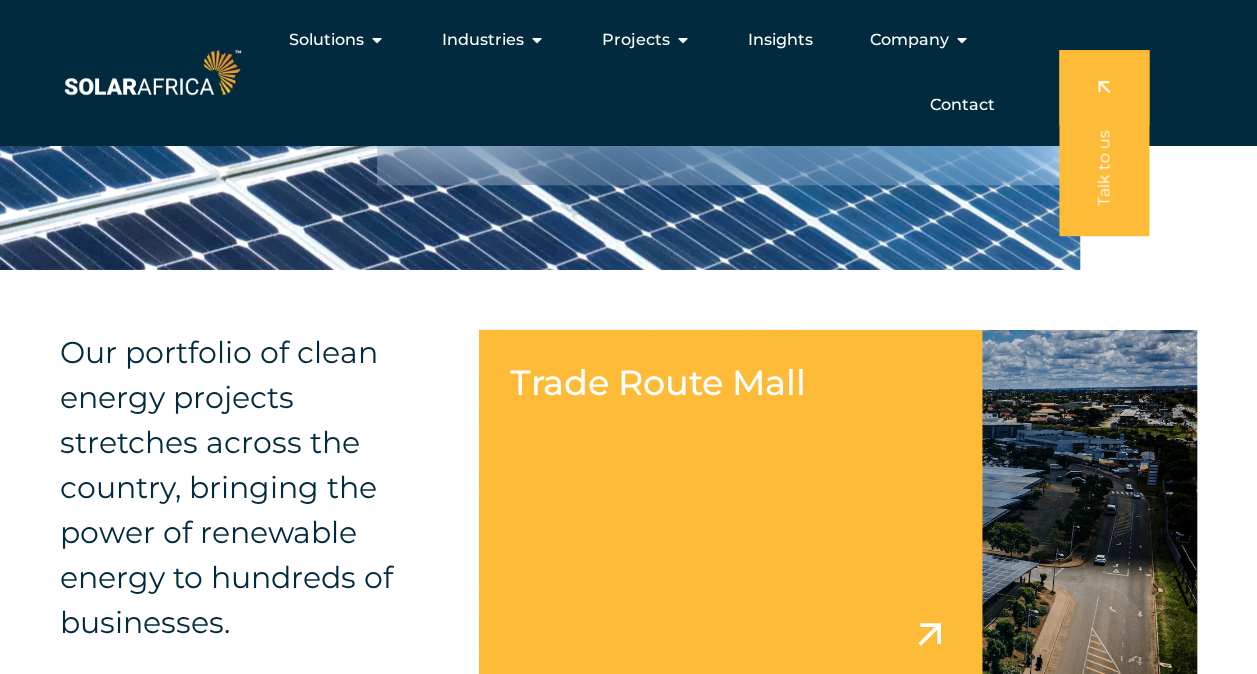 scroll, scrollTop: 3306, scrollLeft: 0, axis: vertical 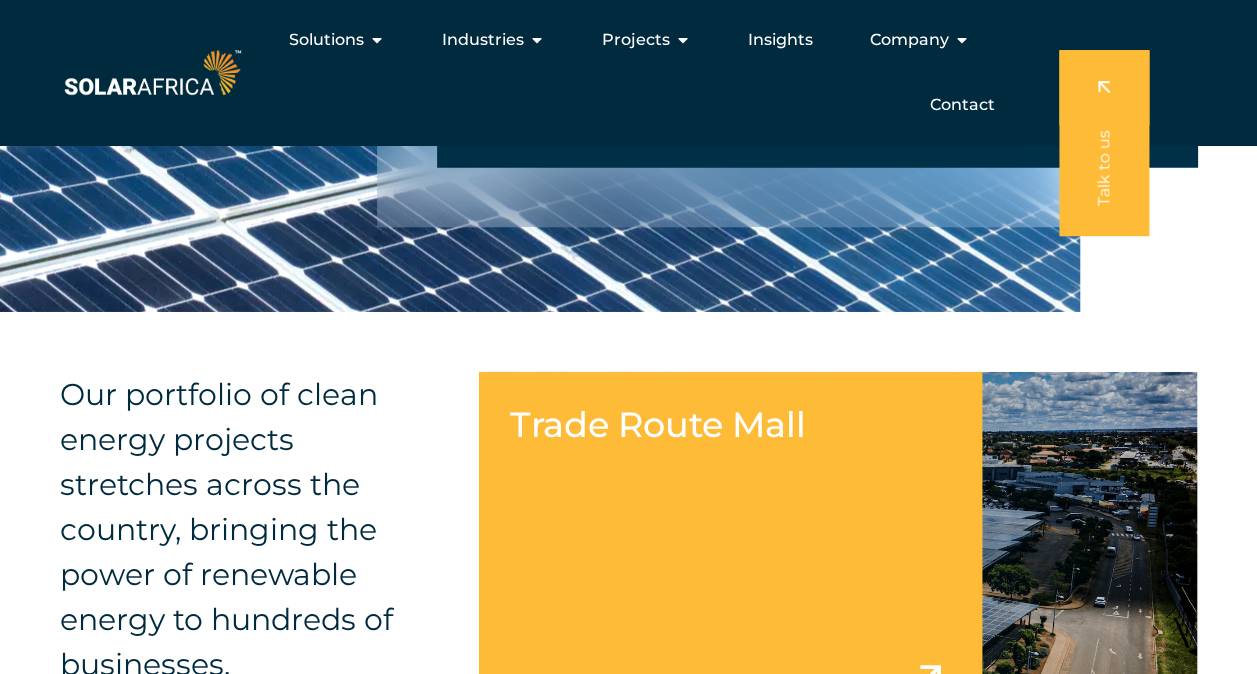 click at bounding box center (838, 547) 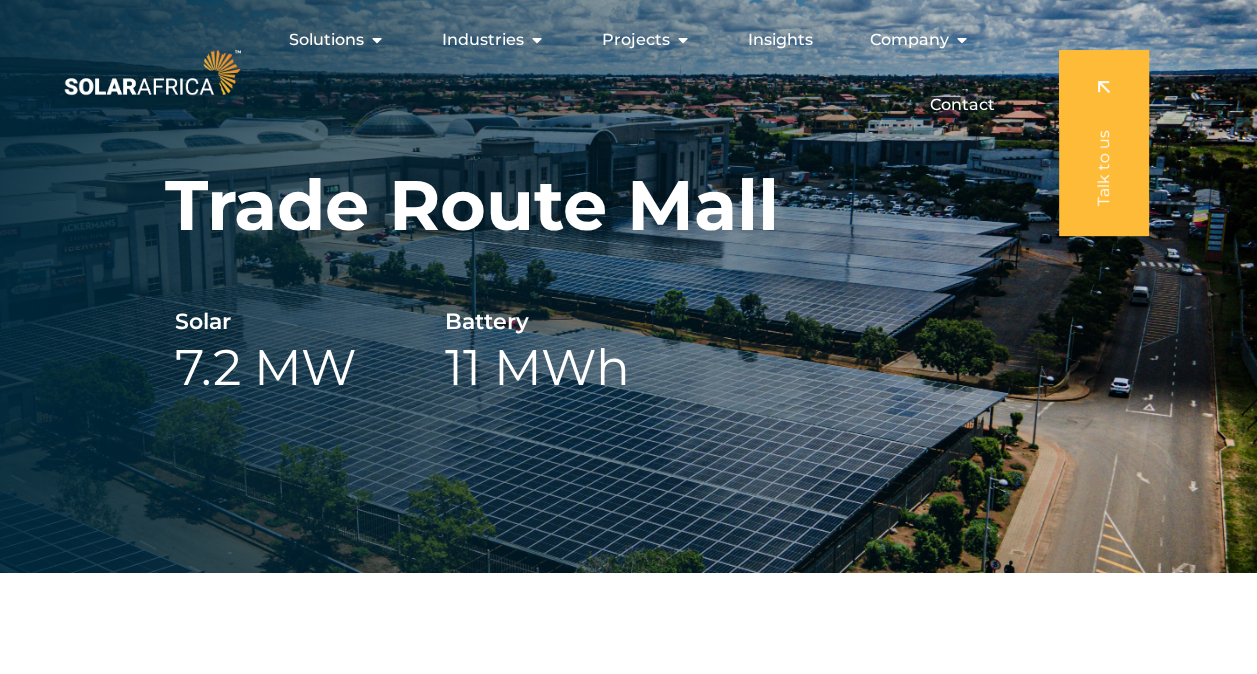 scroll, scrollTop: 0, scrollLeft: 0, axis: both 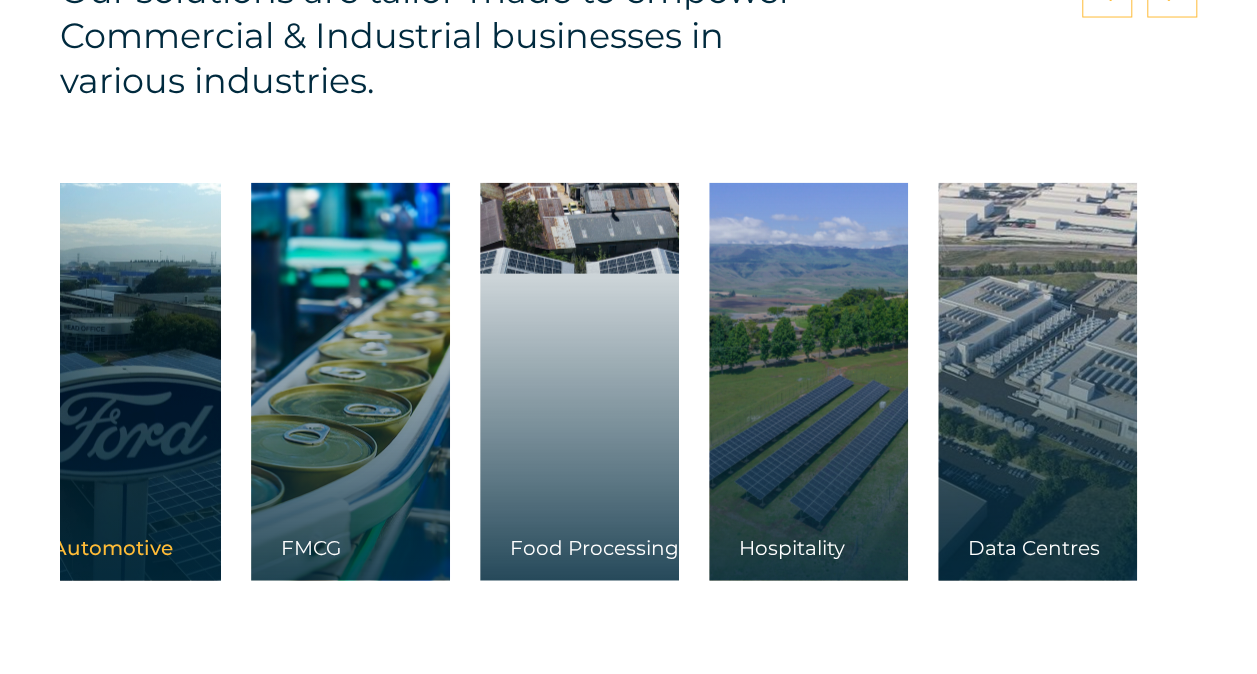 drag, startPoint x: 1152, startPoint y: 499, endPoint x: 90, endPoint y: 466, distance: 1062.5126 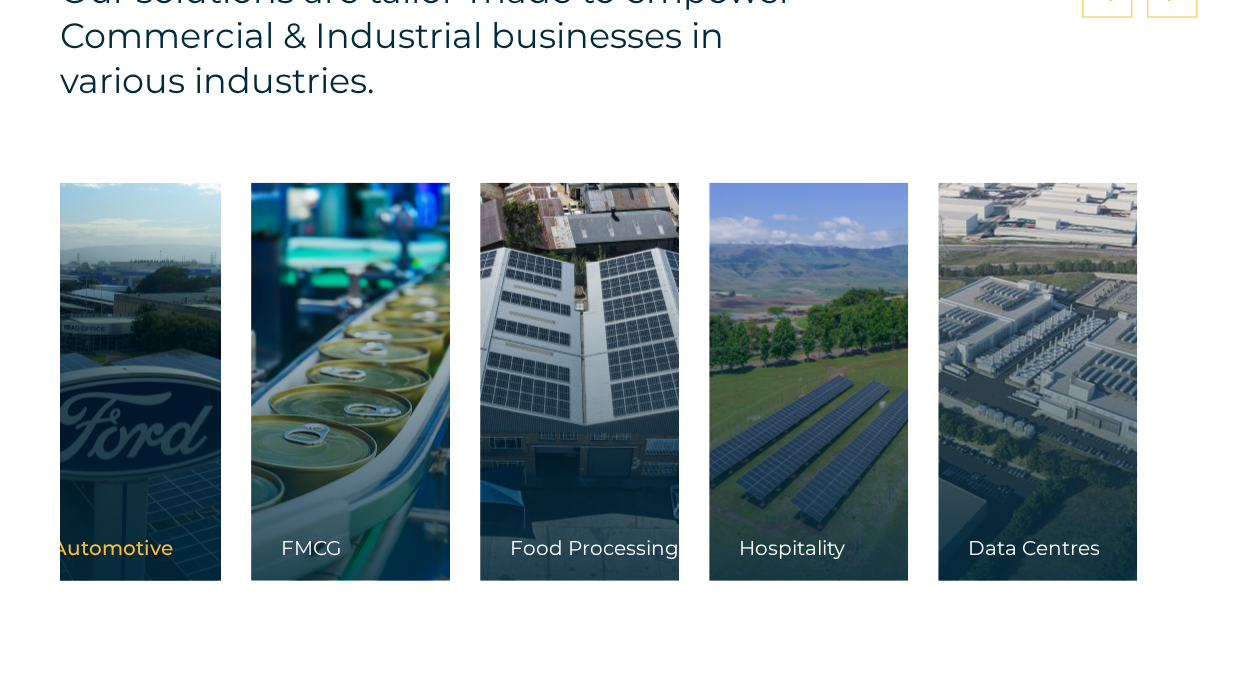 click on "Skip to content
SolarAfrica | Energy solutions for businesses
Solutions
Close Solutions
Open Solutions
Pick your solution
Solar Energy
Wheeling
Battery Storage
Energy Trading" at bounding box center [628, -1259] 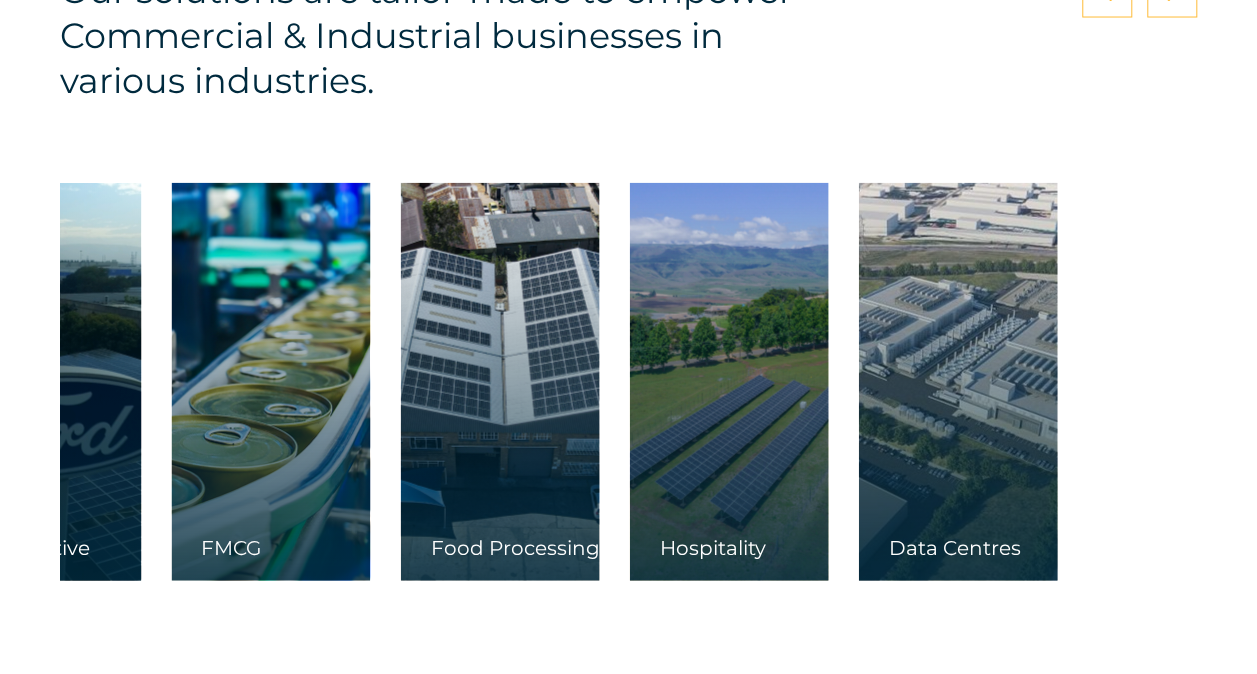 drag, startPoint x: 1044, startPoint y: 412, endPoint x: 428, endPoint y: 458, distance: 617.71515 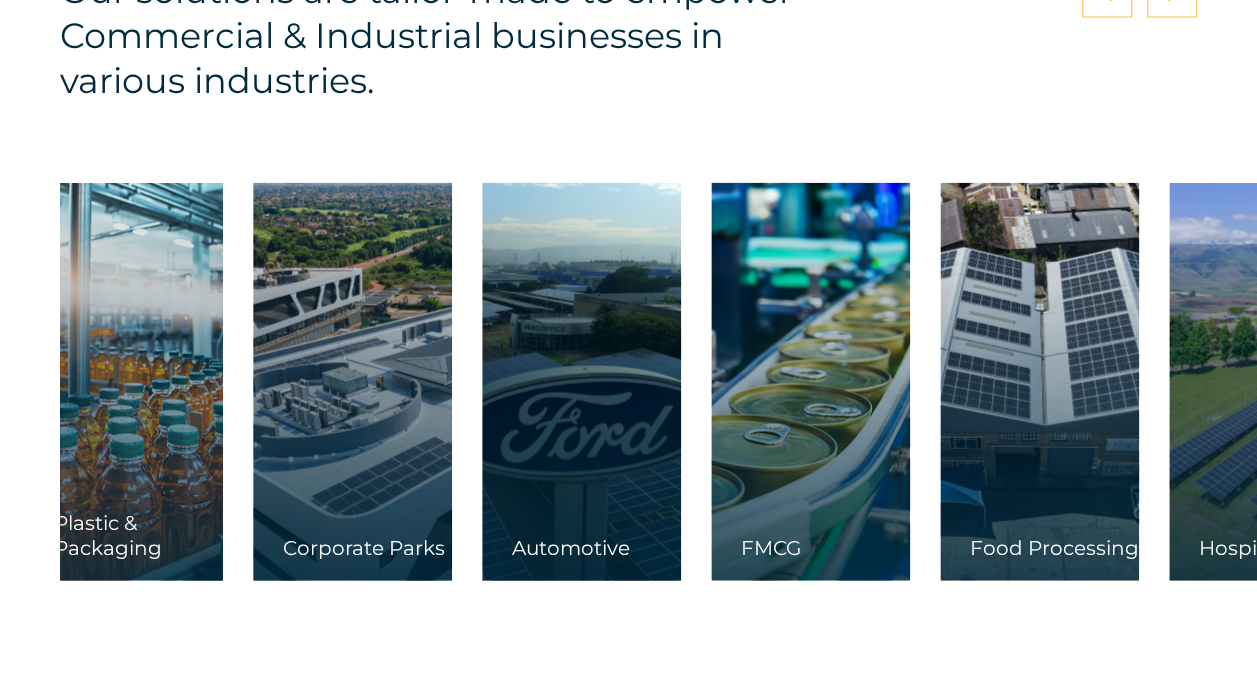 drag, startPoint x: 388, startPoint y: 394, endPoint x: 830, endPoint y: 392, distance: 442.00452 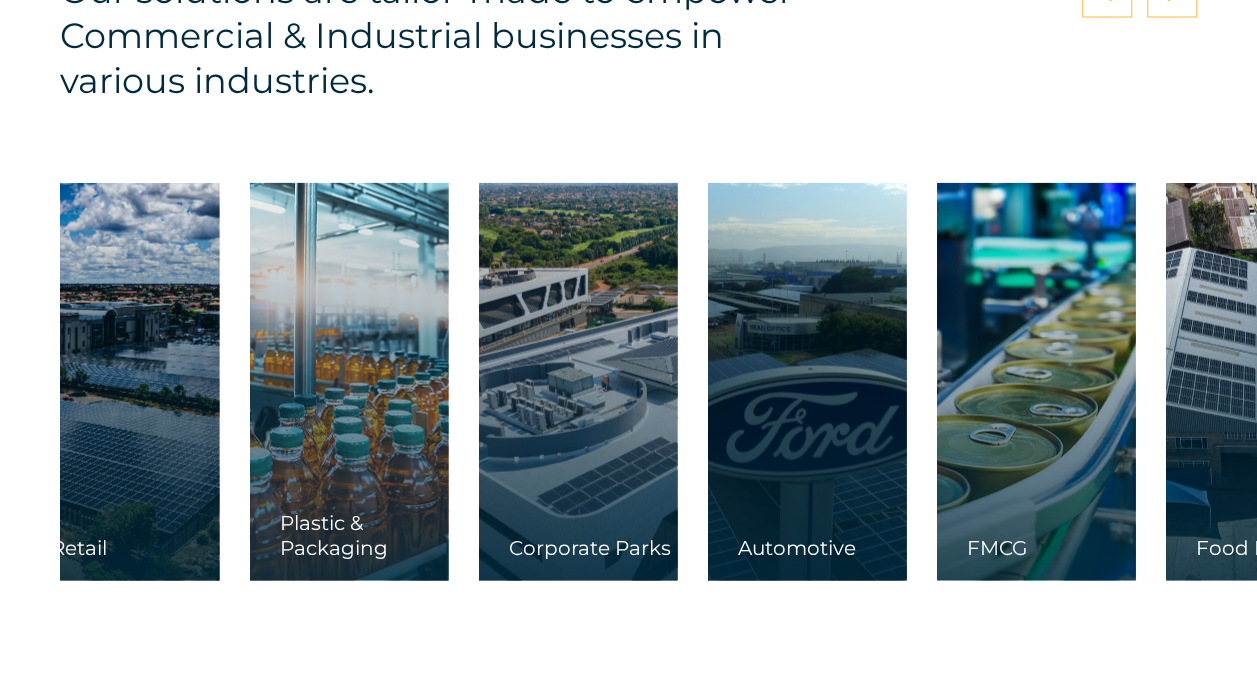 drag, startPoint x: 341, startPoint y: 378, endPoint x: 621, endPoint y: 340, distance: 282.5668 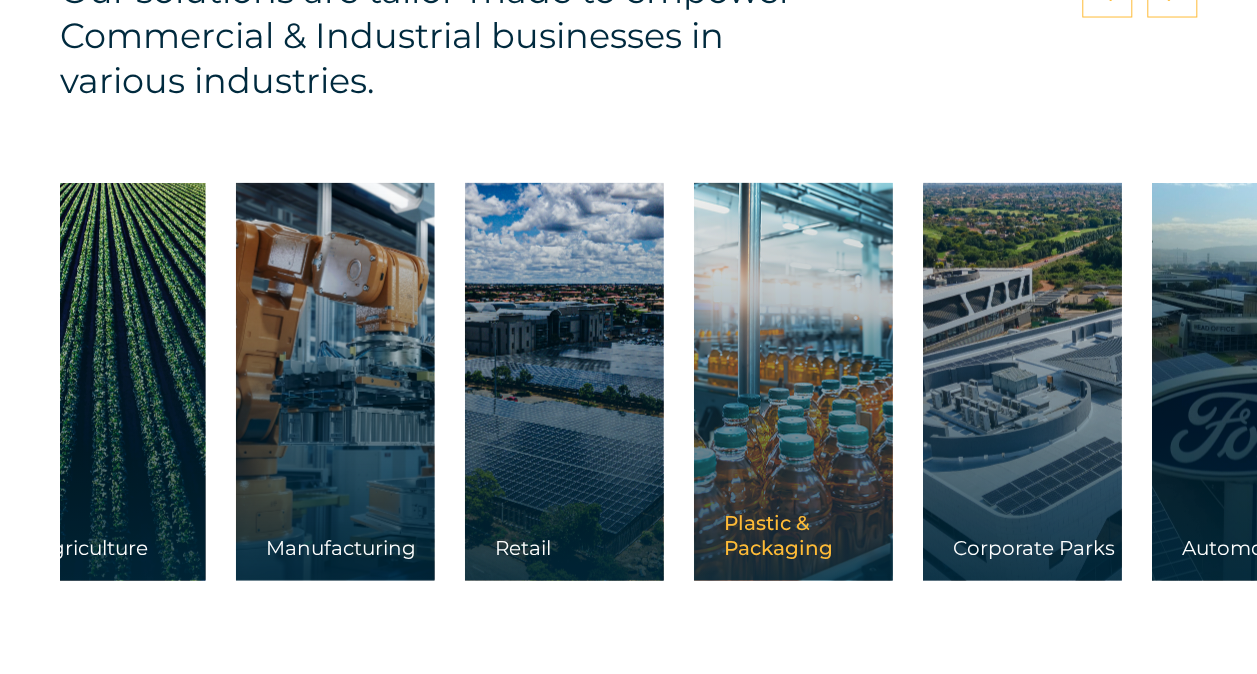 drag, startPoint x: 464, startPoint y: 352, endPoint x: 892, endPoint y: 345, distance: 428.05725 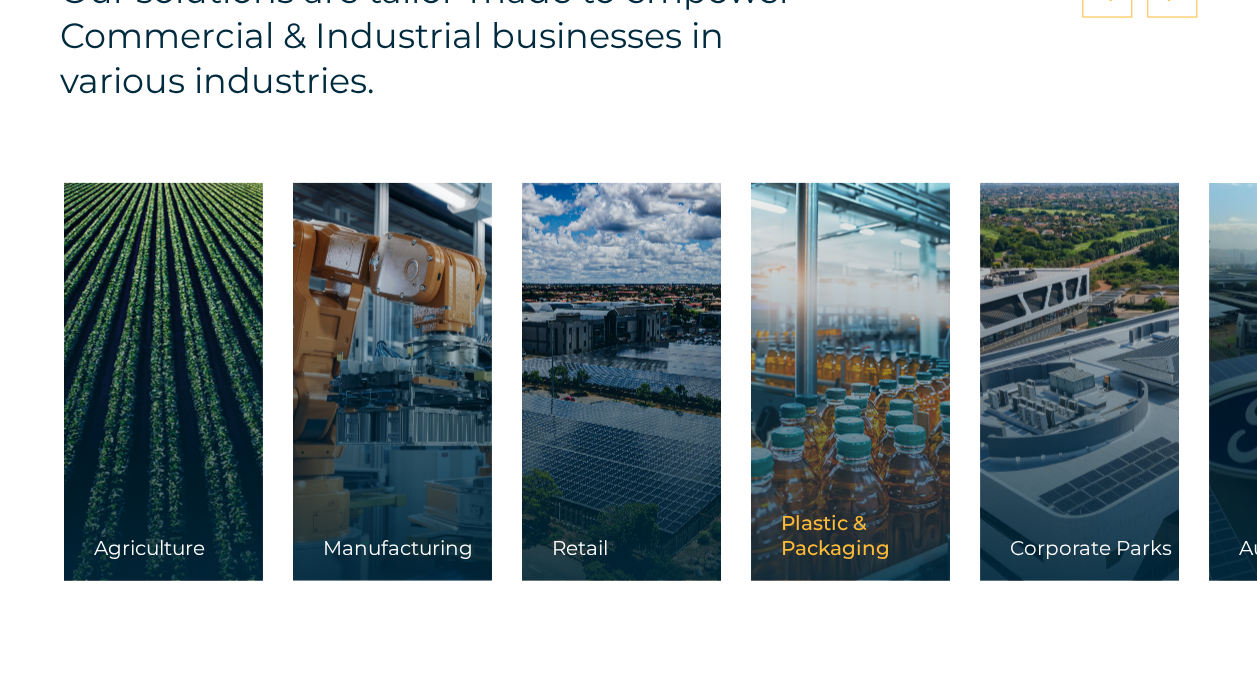 drag, startPoint x: 487, startPoint y: 370, endPoint x: 942, endPoint y: 326, distance: 457.12253 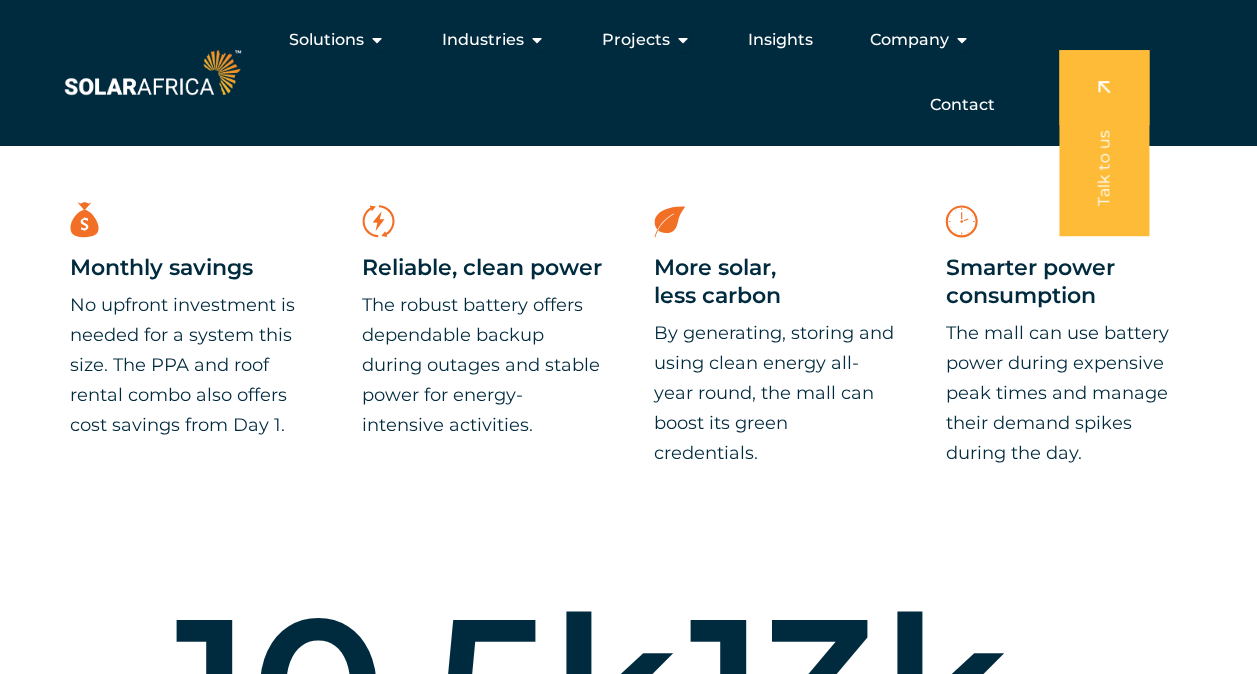 scroll, scrollTop: 2900, scrollLeft: 0, axis: vertical 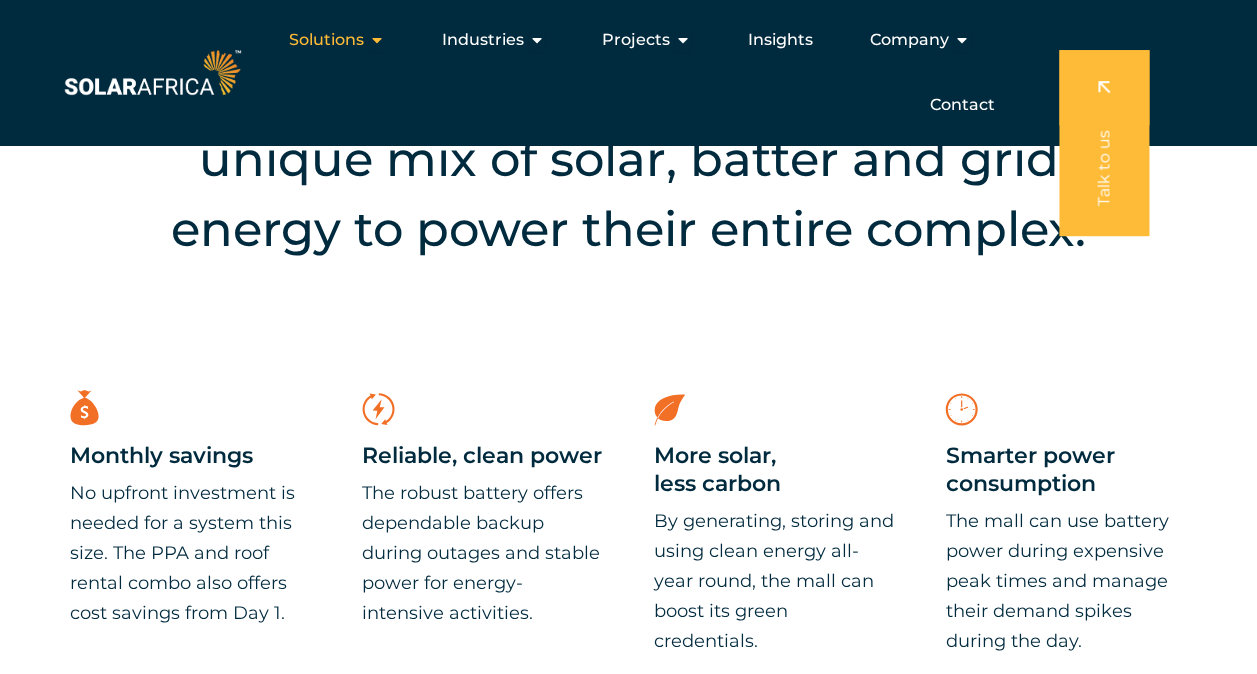click at bounding box center [377, 40] 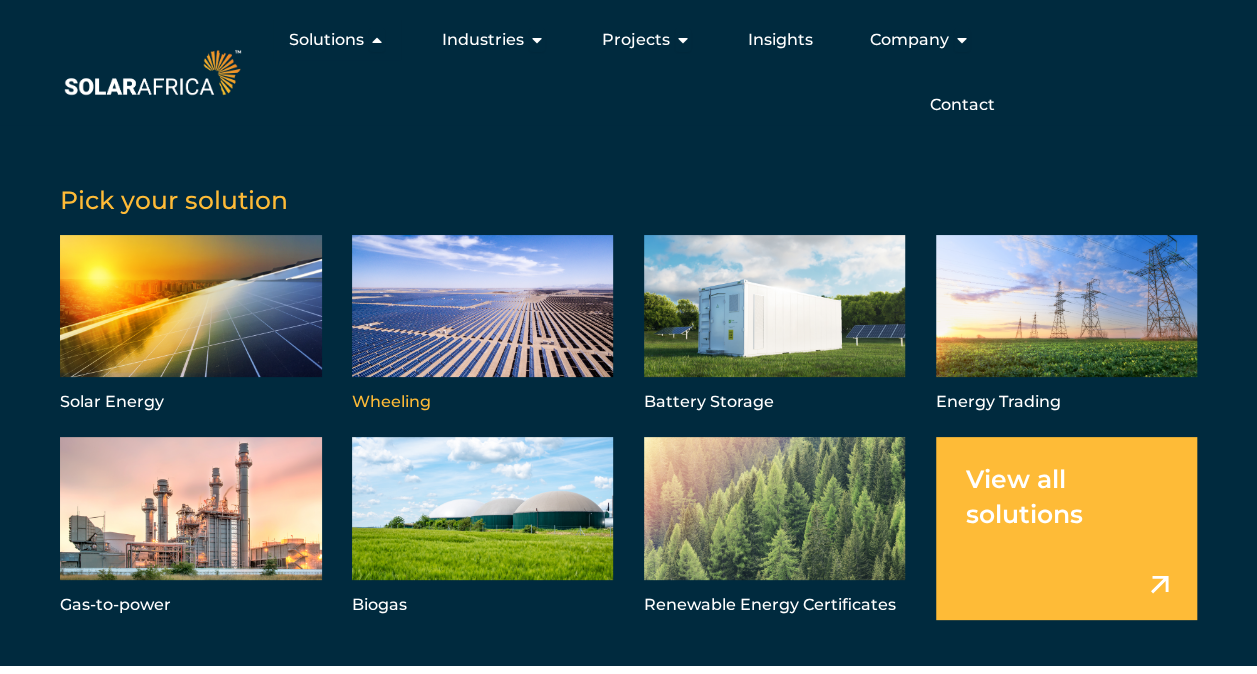 click at bounding box center [483, 326] 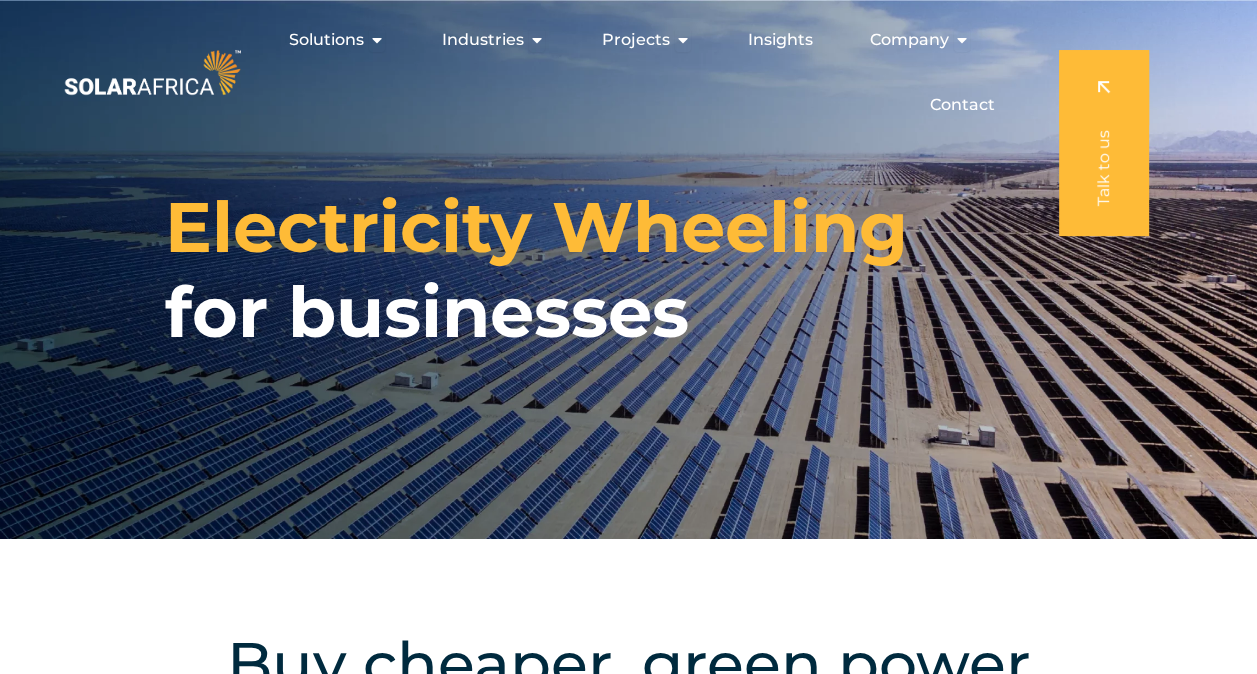 scroll, scrollTop: 0, scrollLeft: 0, axis: both 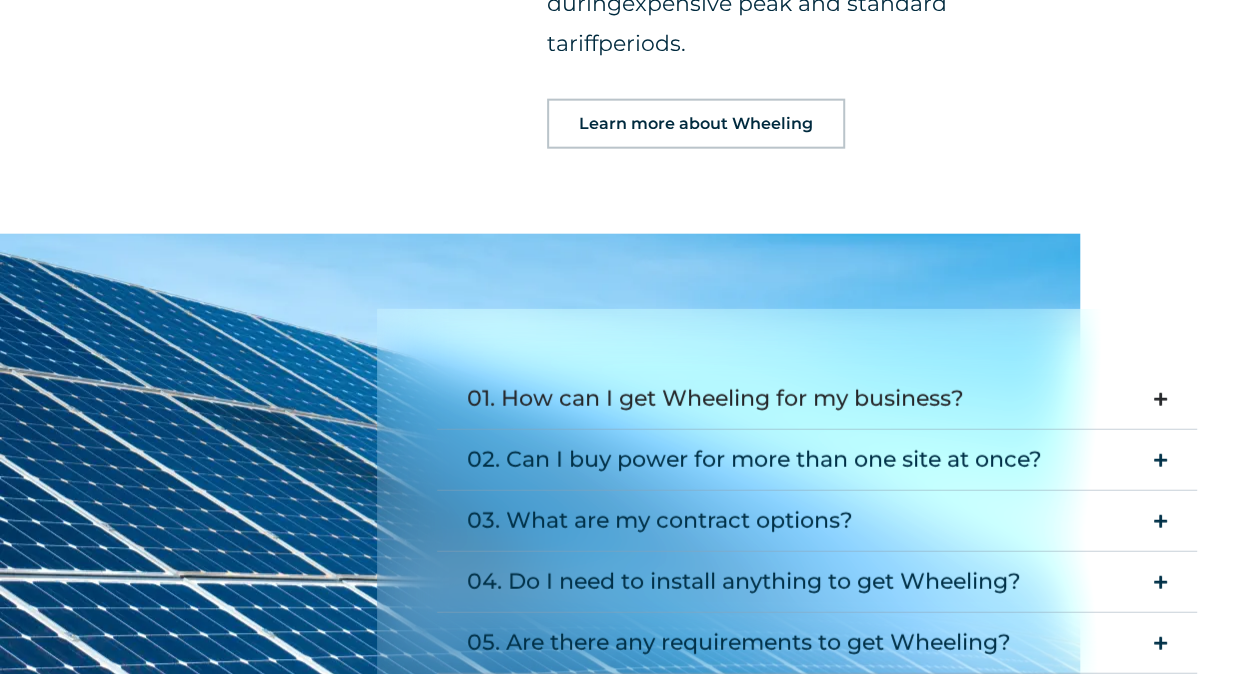 click on "01. How can I get Wheeling for my business?" at bounding box center [715, 399] 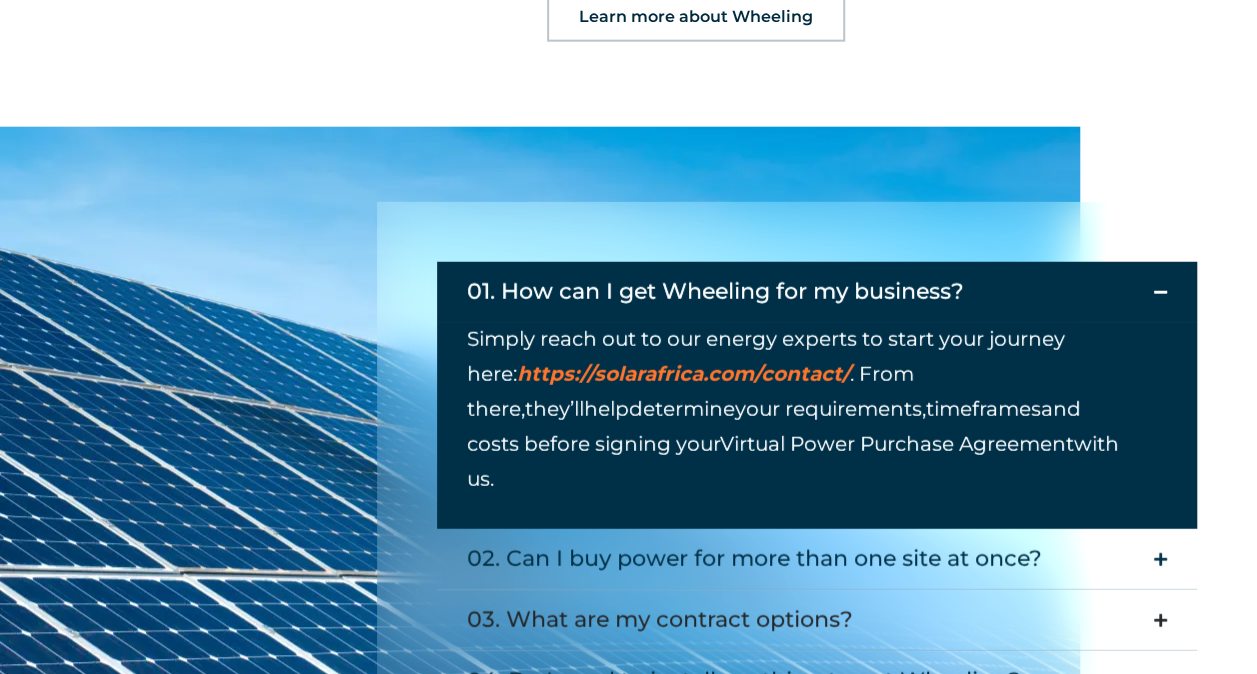 scroll, scrollTop: 2600, scrollLeft: 0, axis: vertical 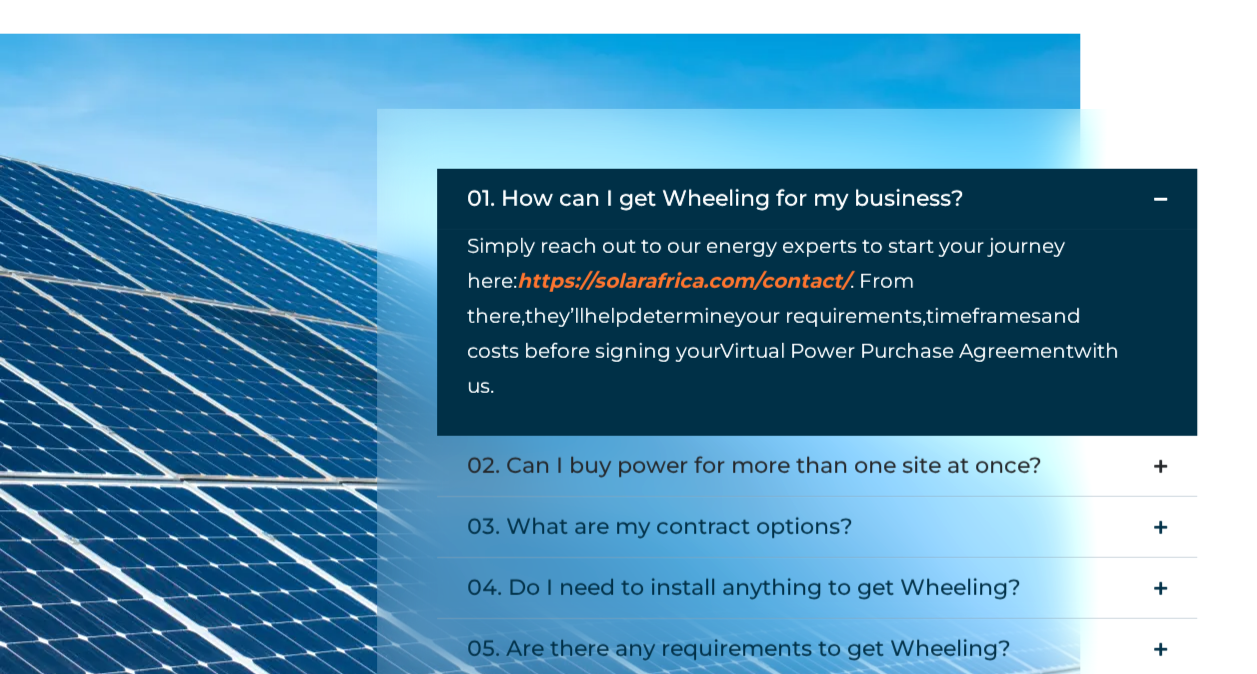 click on "02. Can I buy power for more than one site at once?" at bounding box center [754, 466] 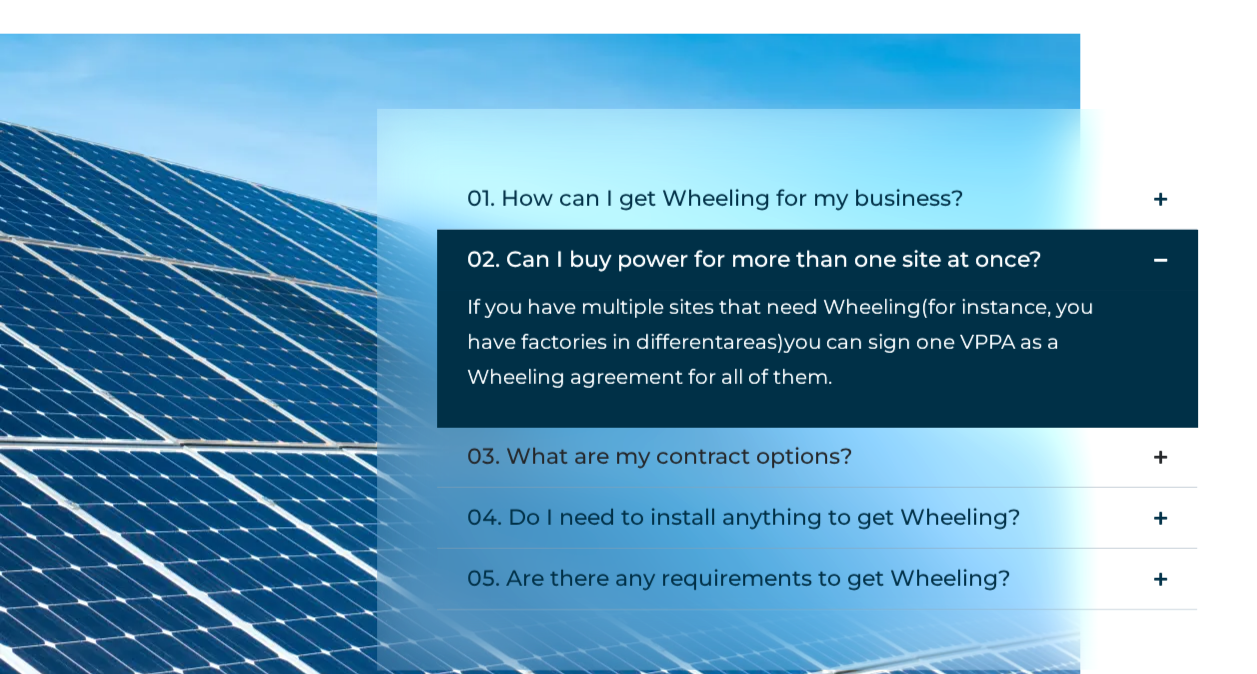 click on "03. What are my contract options?" at bounding box center (660, 457) 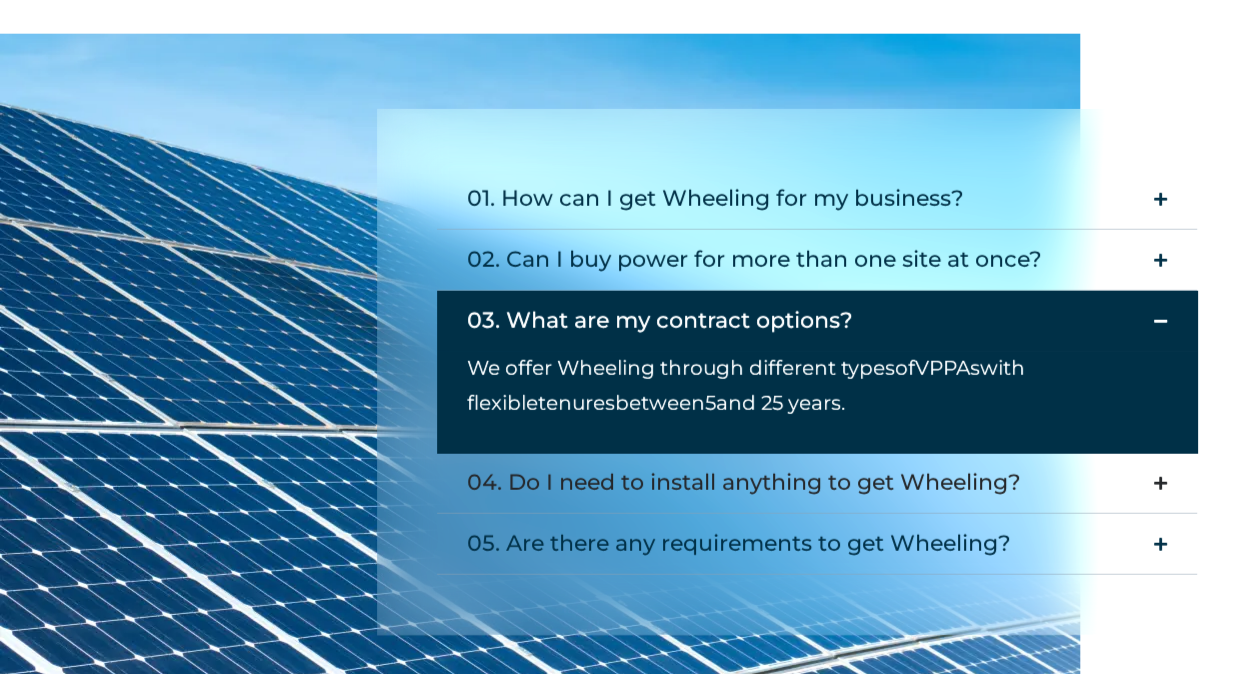 click on "04. Do I need to install anything to get Wheeling?" at bounding box center [744, 483] 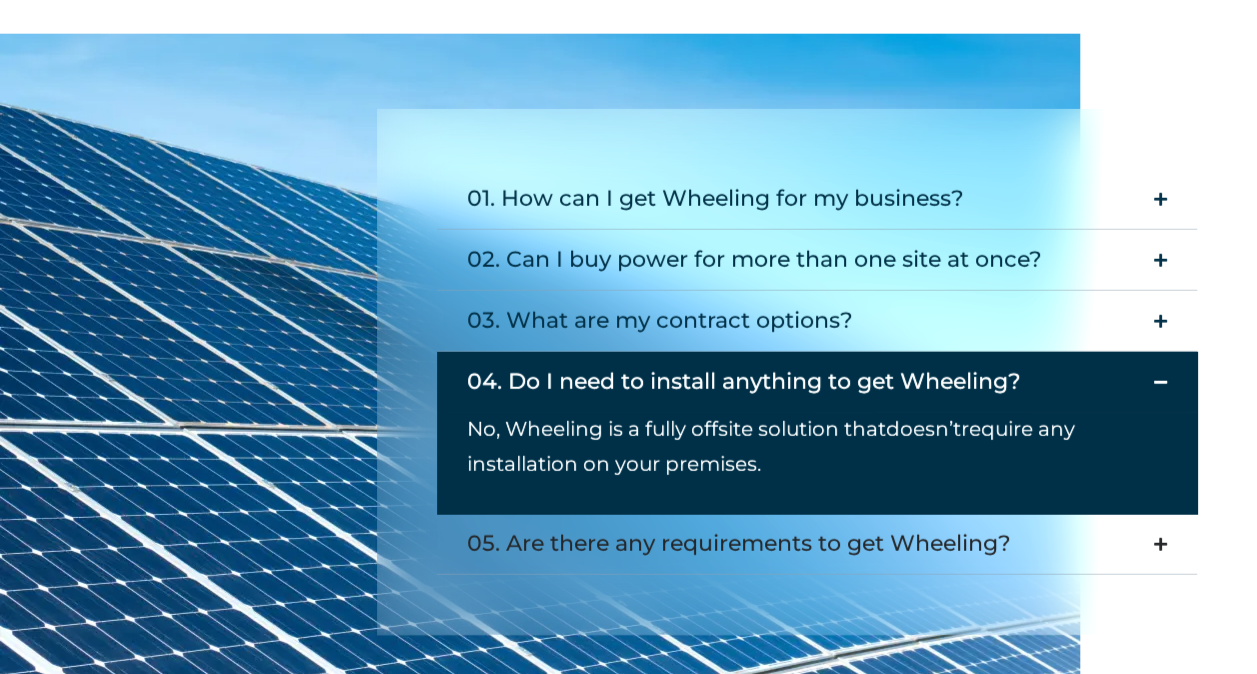 click on "05. Are there any requirements to get Wheeling?" at bounding box center [739, 544] 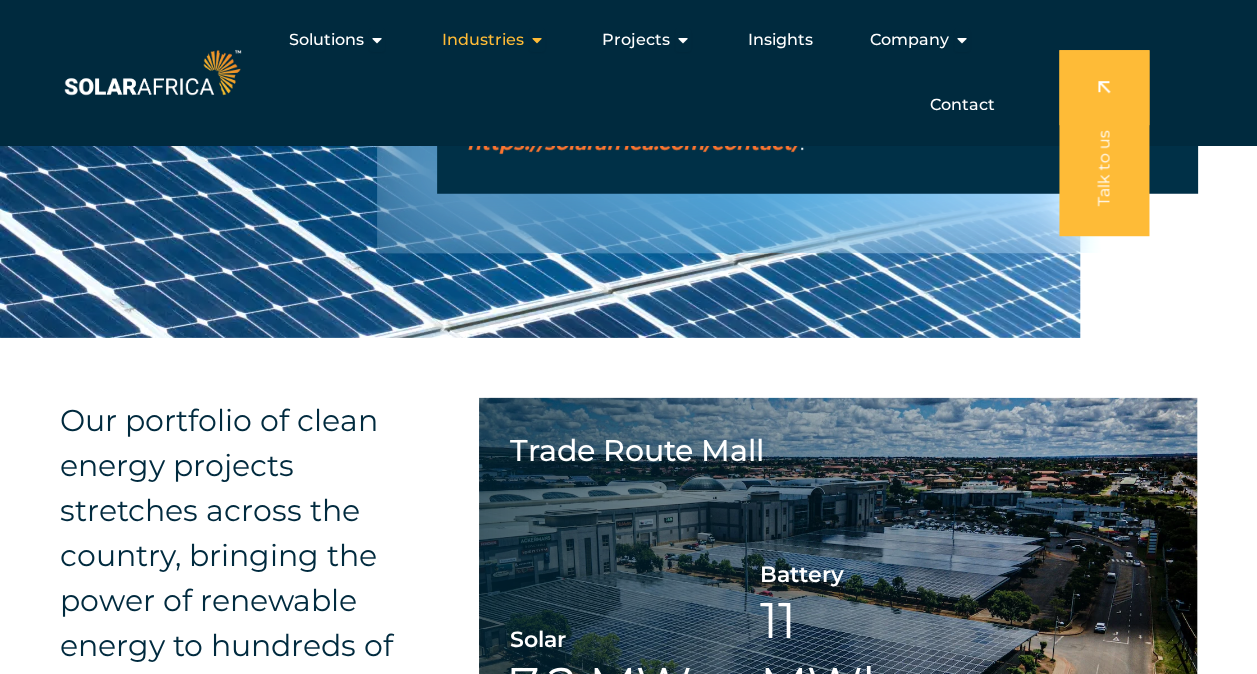 scroll, scrollTop: 2900, scrollLeft: 0, axis: vertical 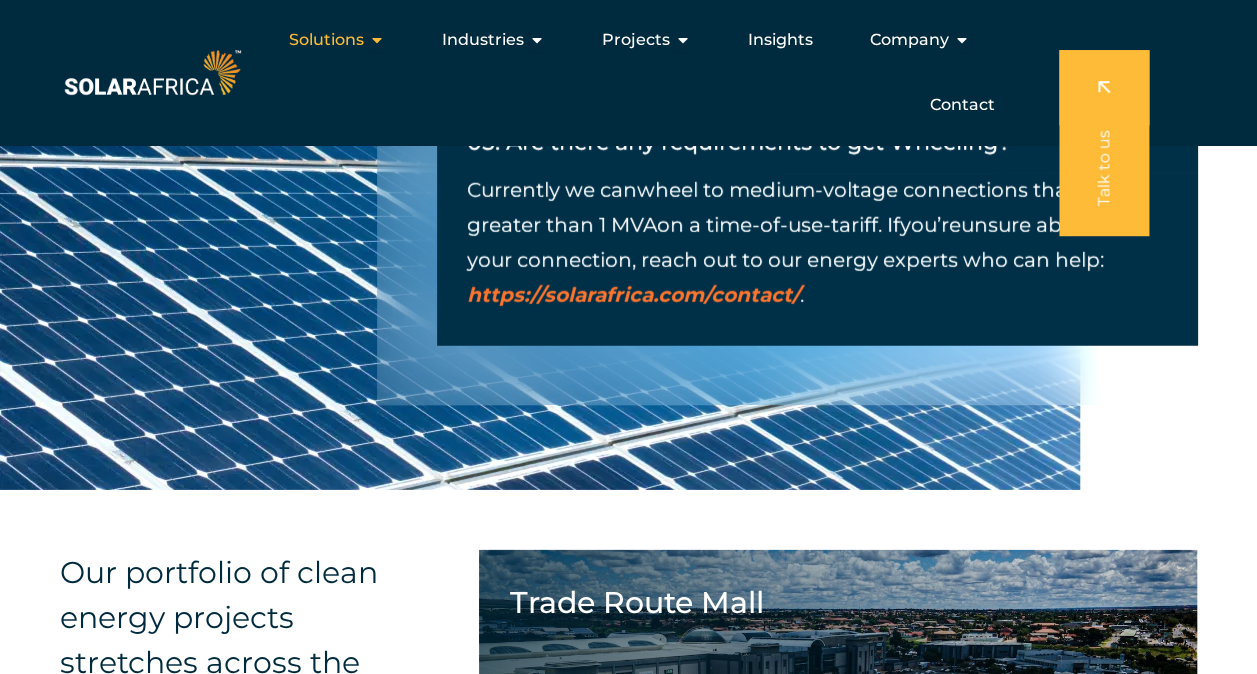 click at bounding box center [377, 40] 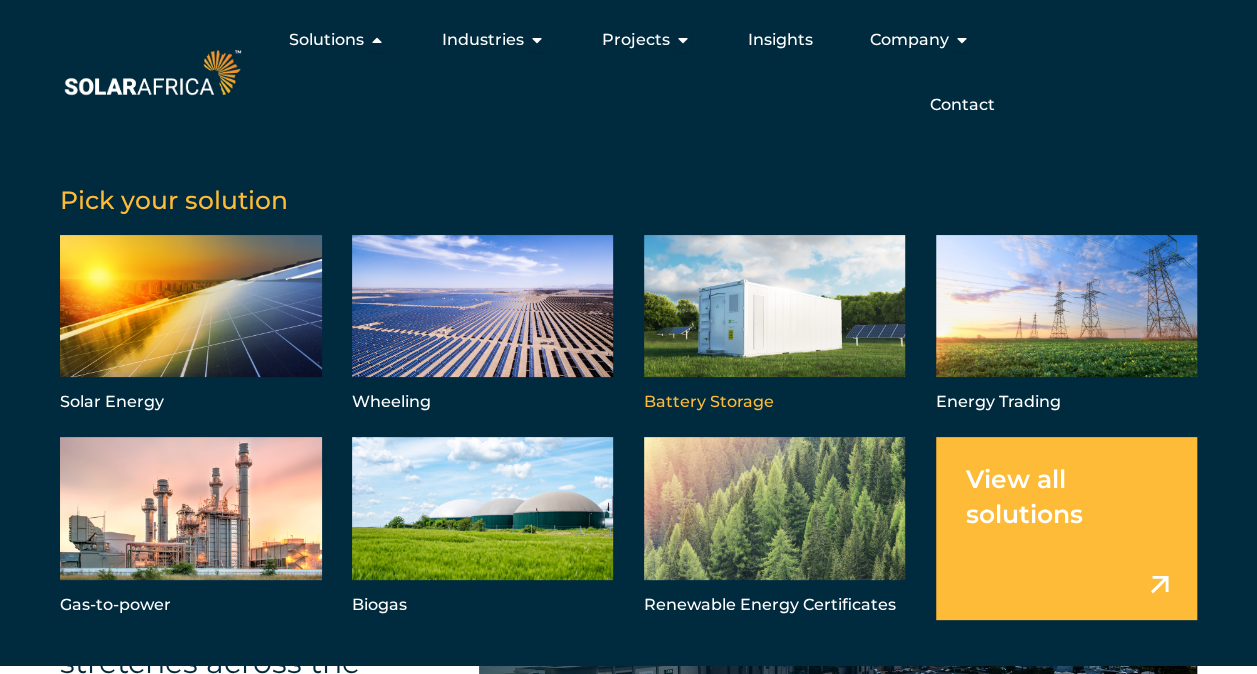 click at bounding box center [775, 326] 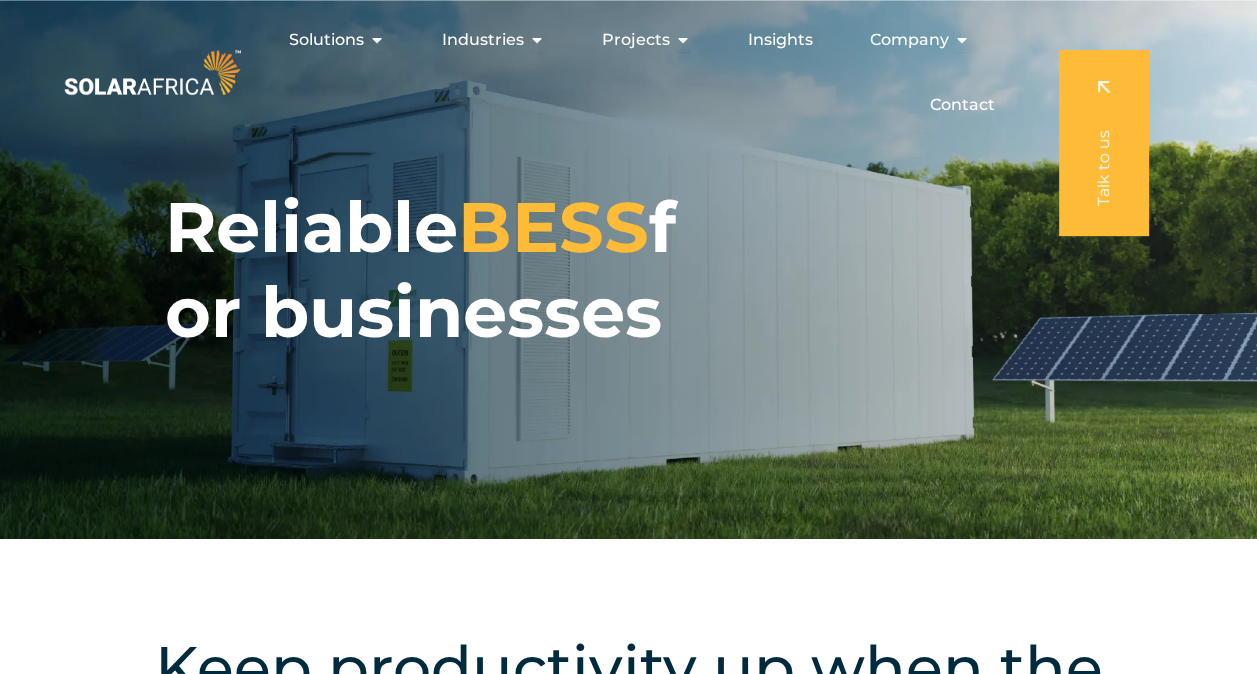 scroll, scrollTop: 0, scrollLeft: 0, axis: both 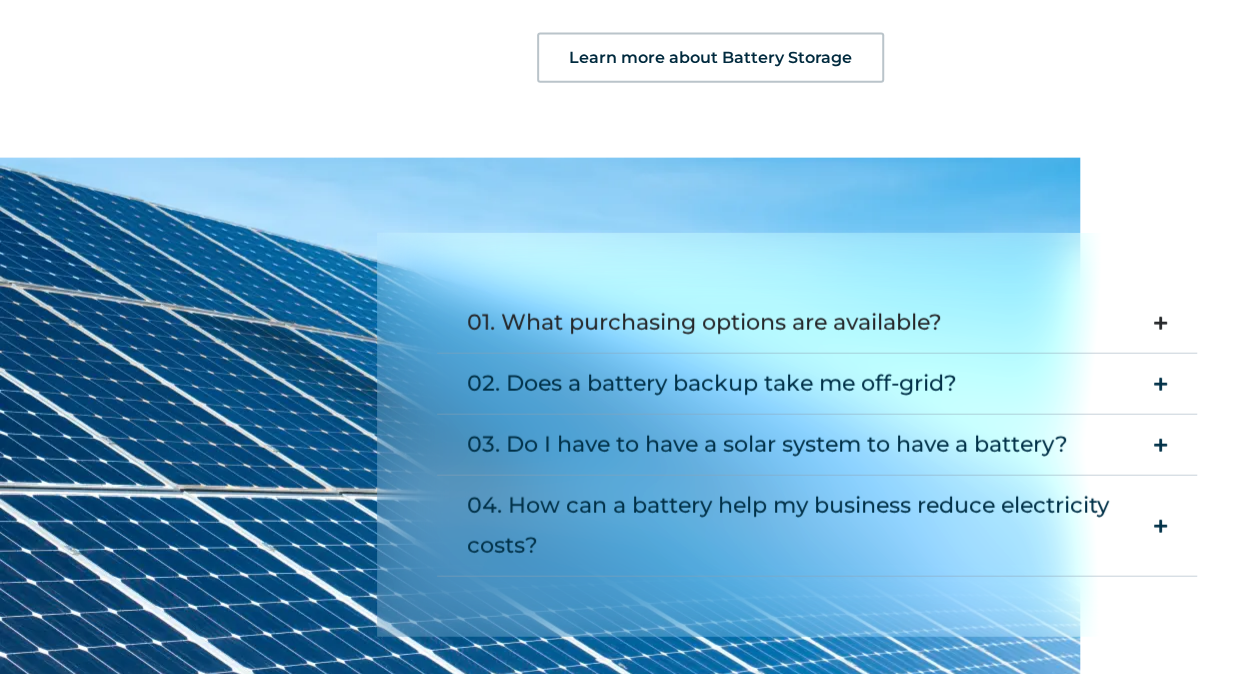click on "01. What purchasing options are available?" at bounding box center [704, 323] 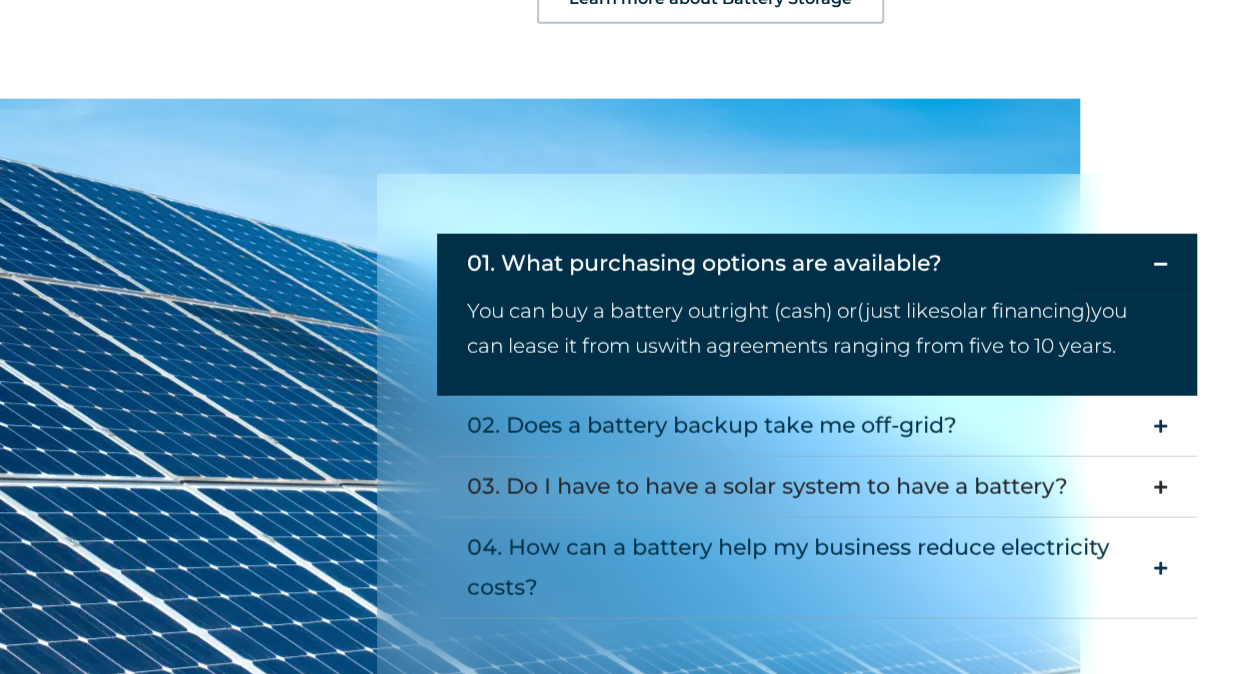 scroll, scrollTop: 2400, scrollLeft: 0, axis: vertical 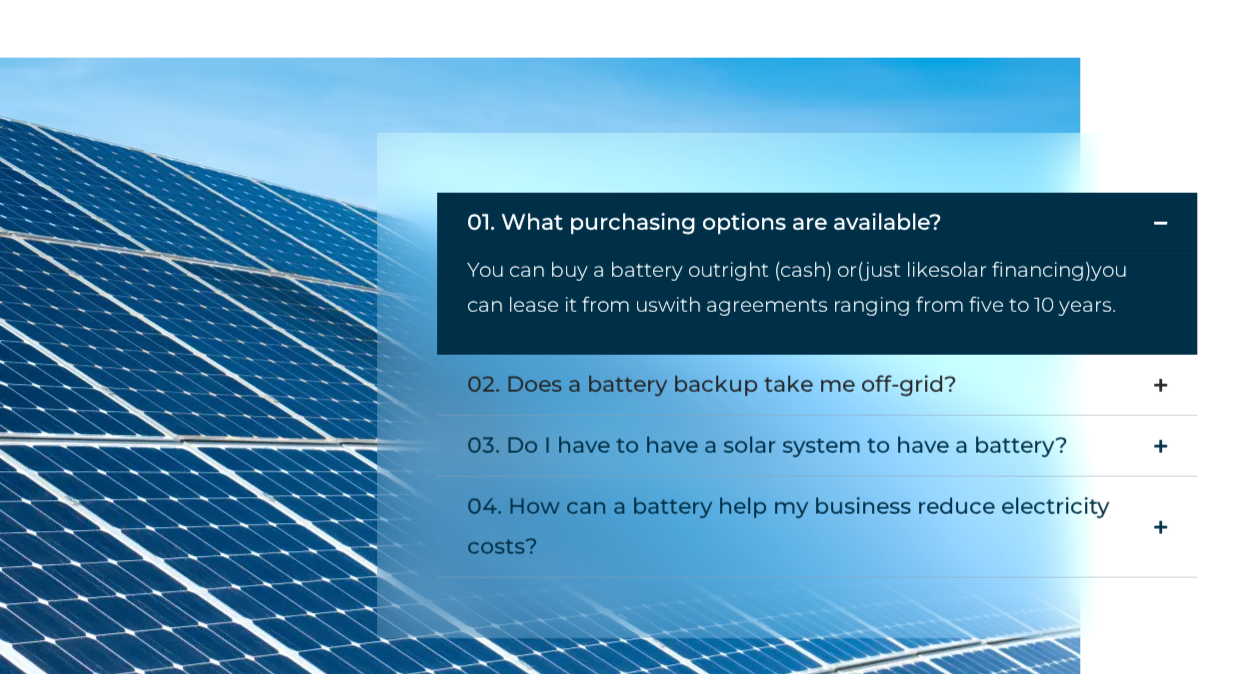 click on "02. Does a battery backup take me off-grid?" at bounding box center (712, 385) 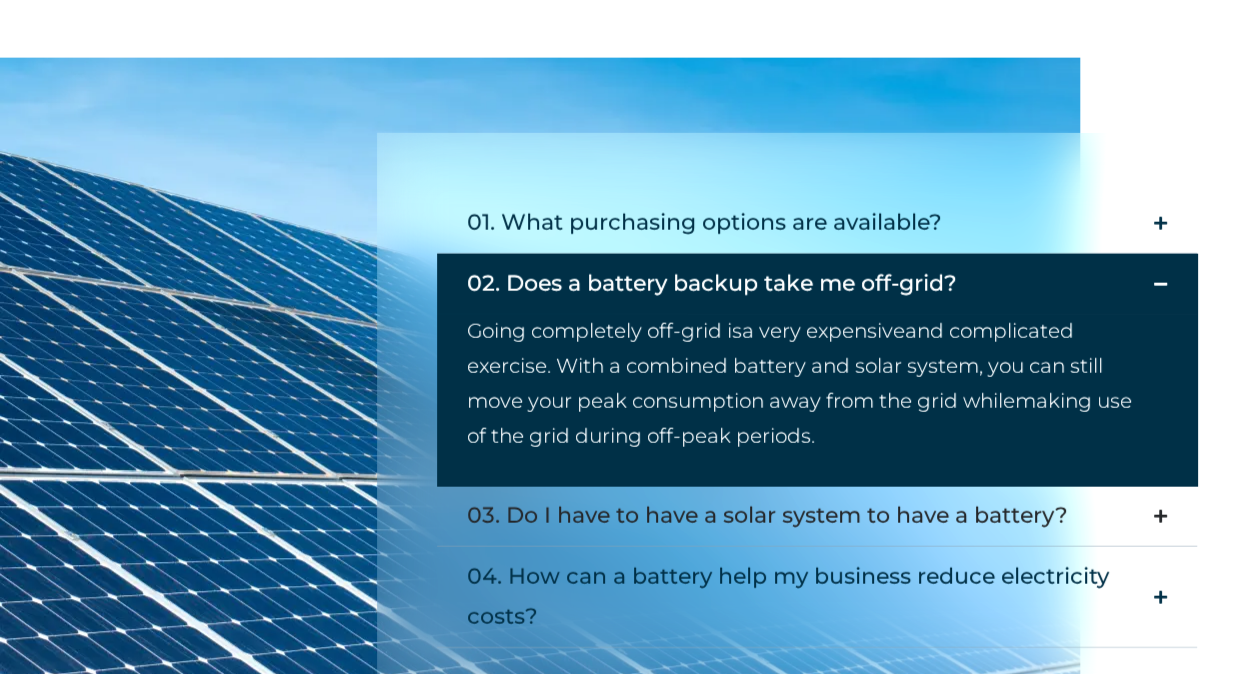 click on "03. Do I have to have a solar system to have a battery?" at bounding box center (767, 516) 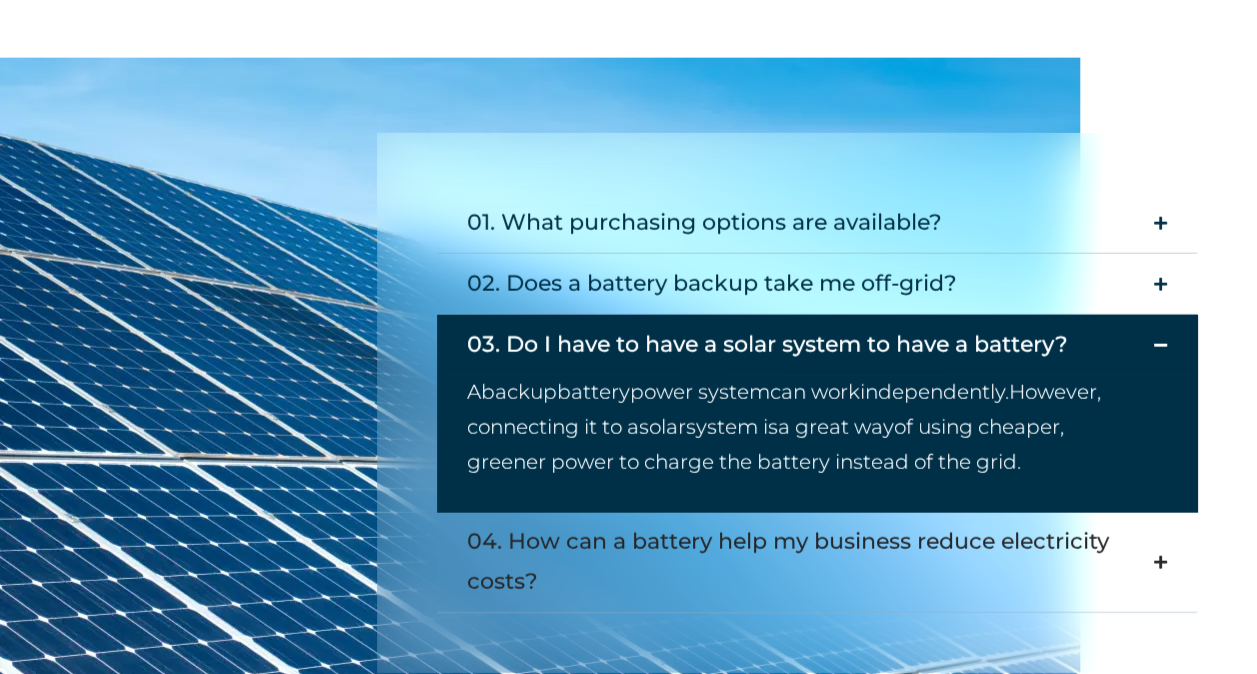 click on "04. How can a battery help my business reduce electricity costs?" at bounding box center [805, 562] 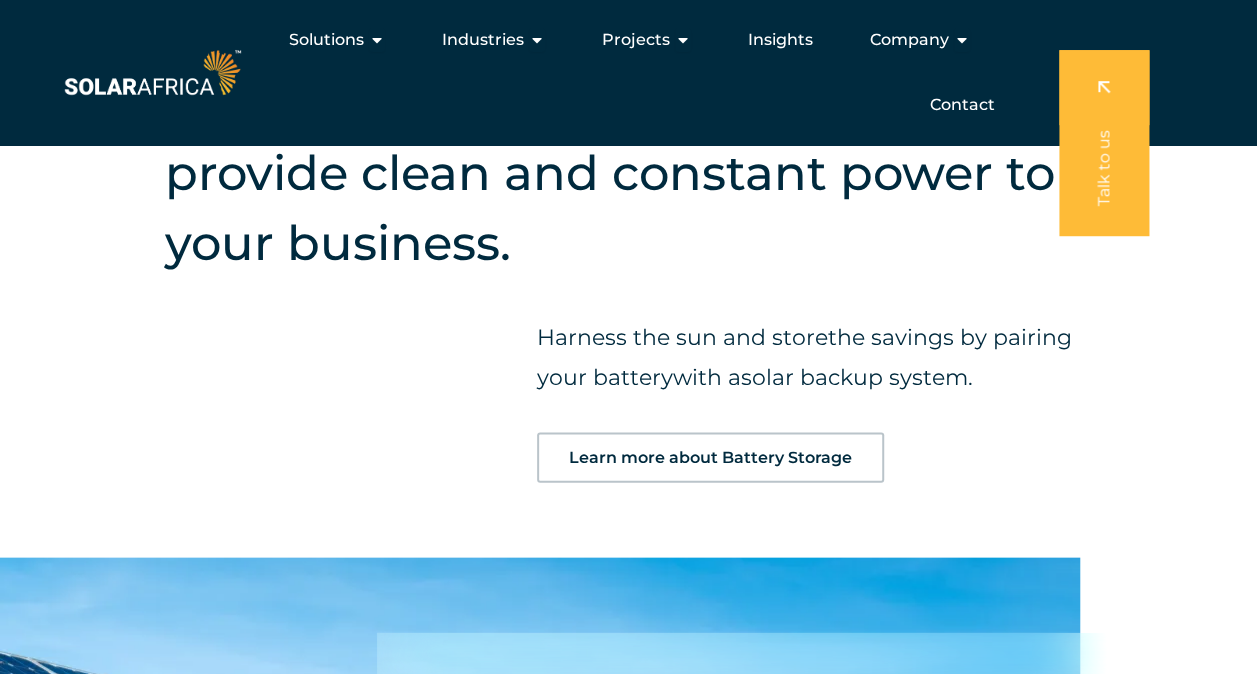 scroll, scrollTop: 1200, scrollLeft: 0, axis: vertical 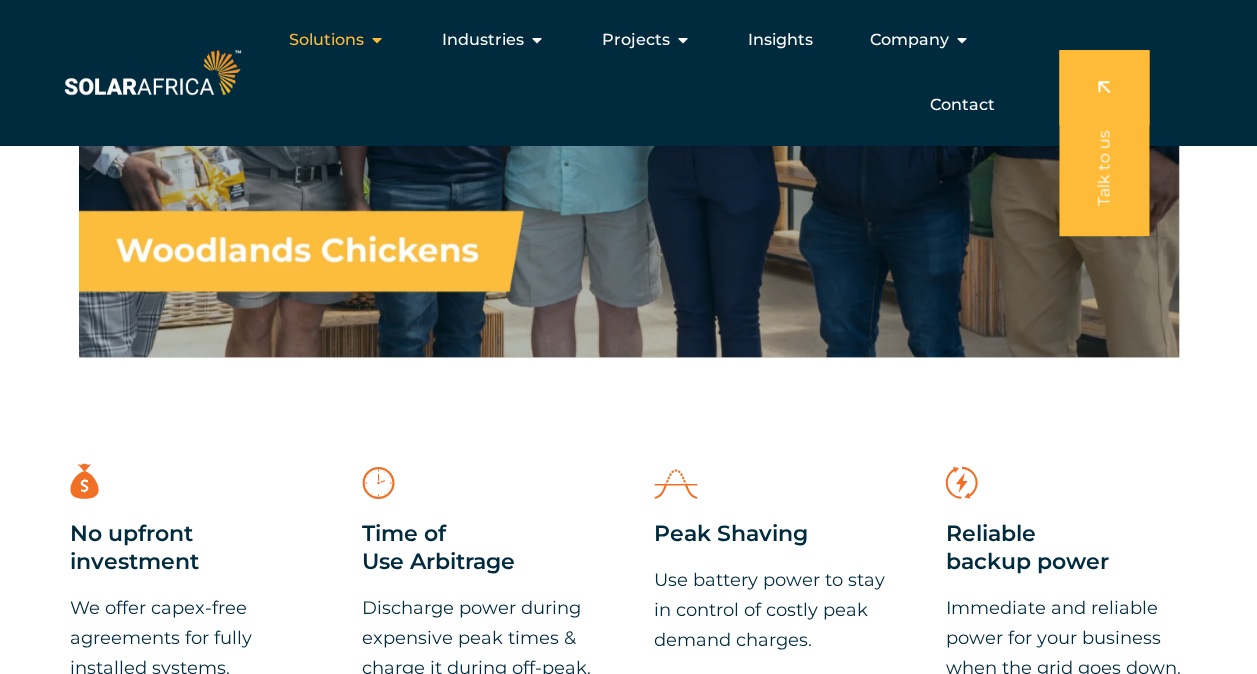 click on "Solutions
Close Solutions
Open Solutions" at bounding box center (337, 40) 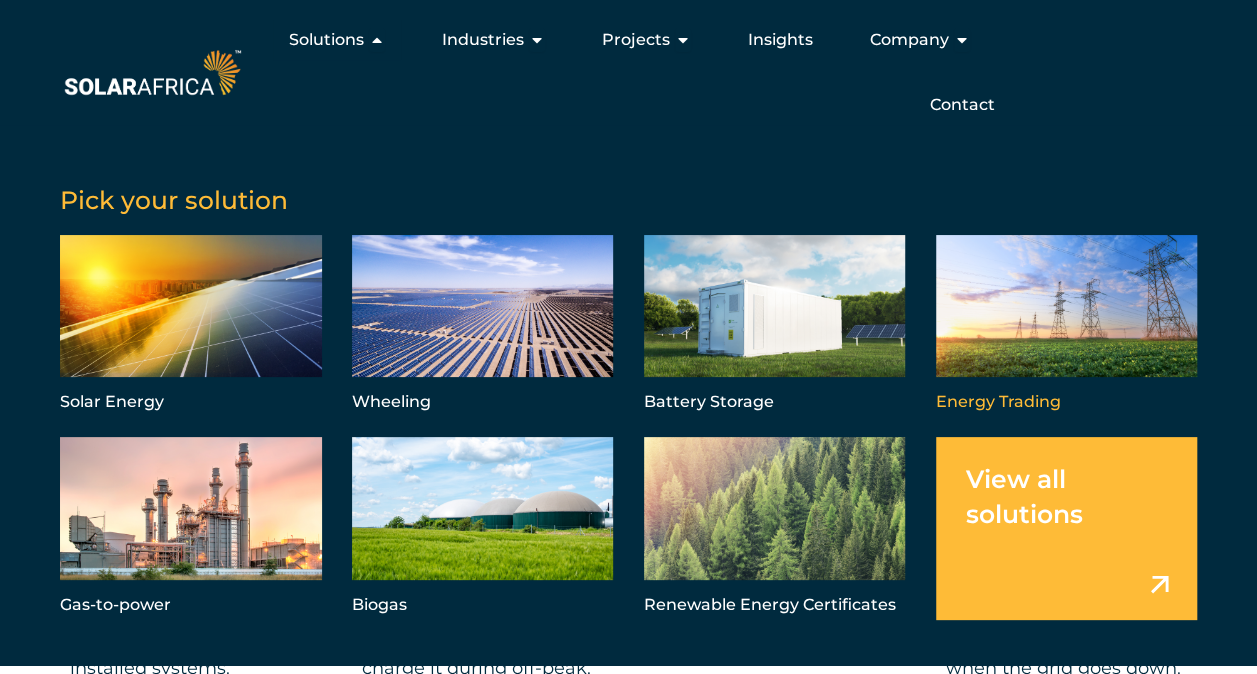 click at bounding box center [1067, 326] 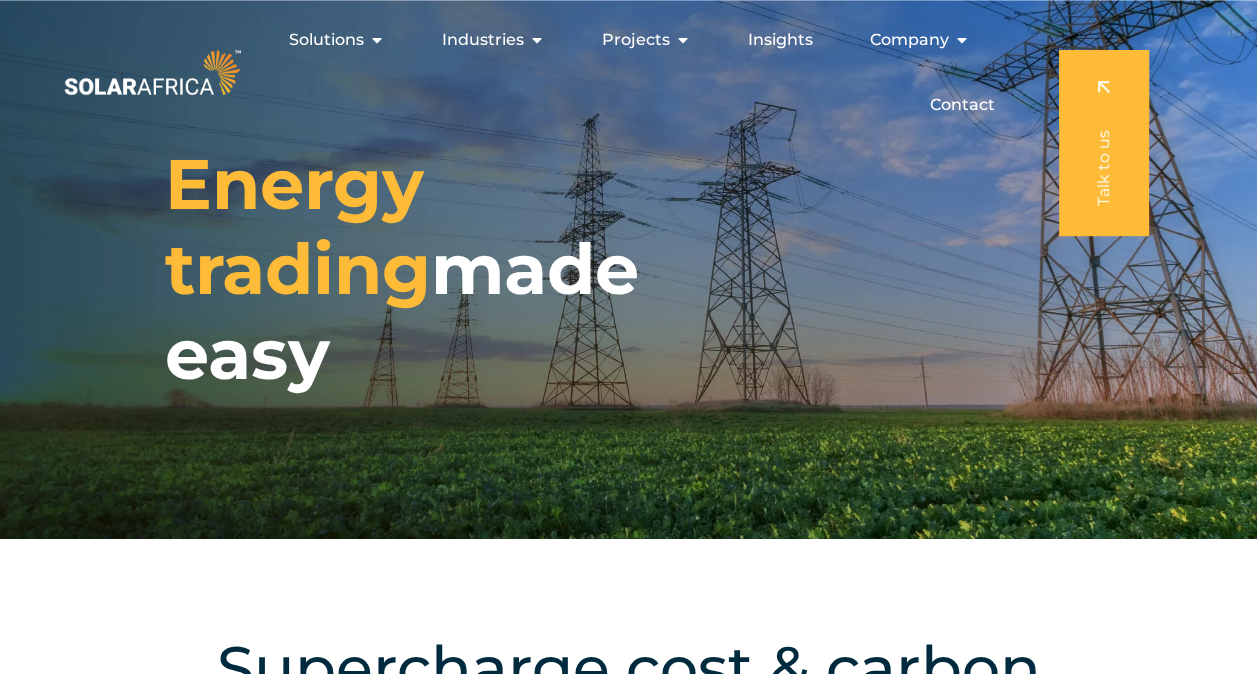 scroll, scrollTop: 0, scrollLeft: 0, axis: both 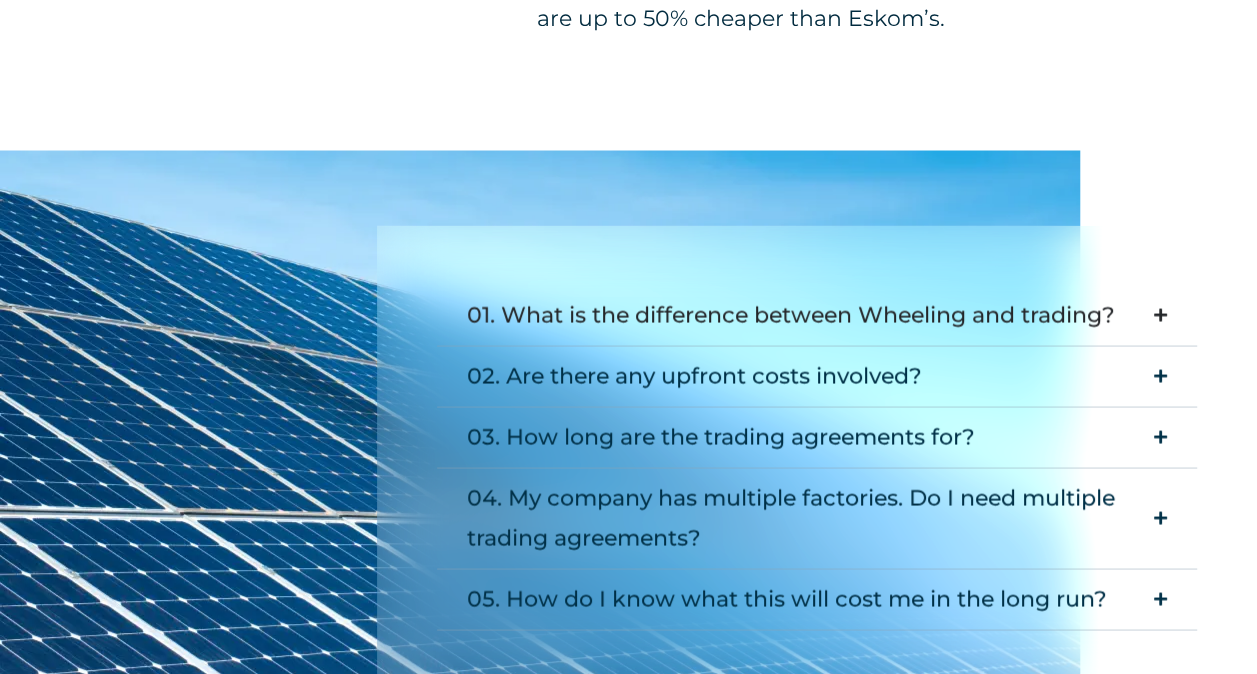 click on "01. What is the difference between Wheeling and trading?" at bounding box center [791, 315] 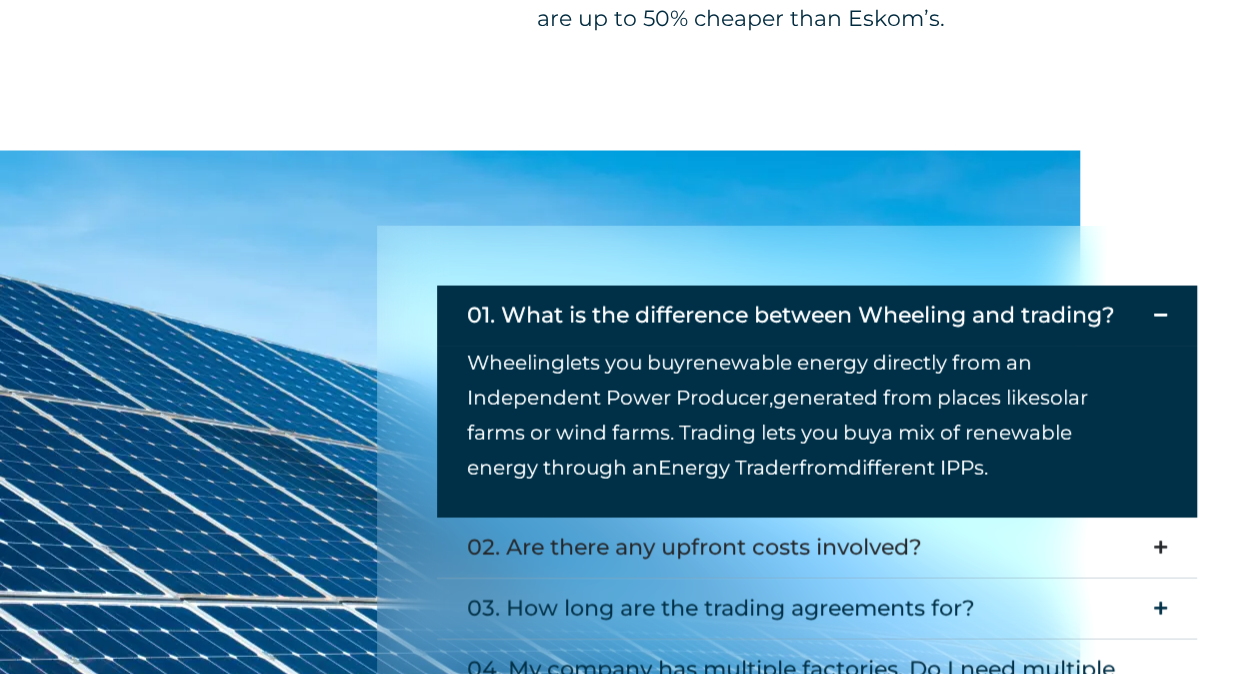 click on "02. Are there any upfront costs involved?" at bounding box center (694, 547) 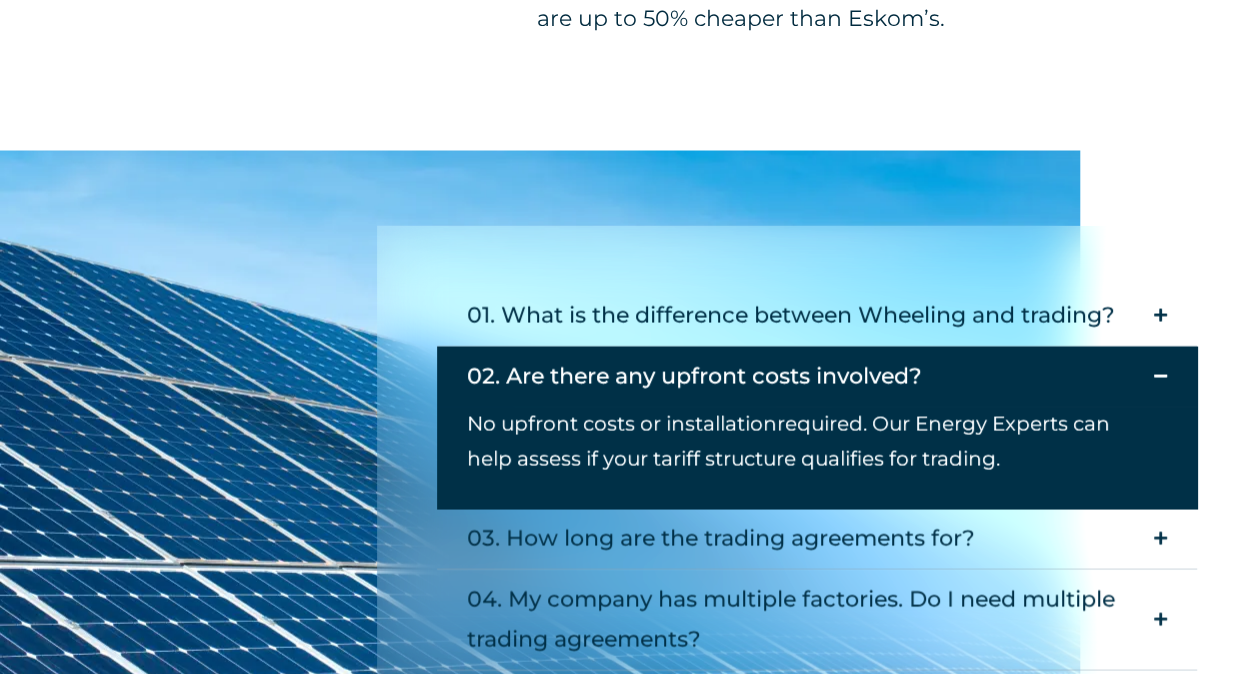 scroll, scrollTop: 1900, scrollLeft: 0, axis: vertical 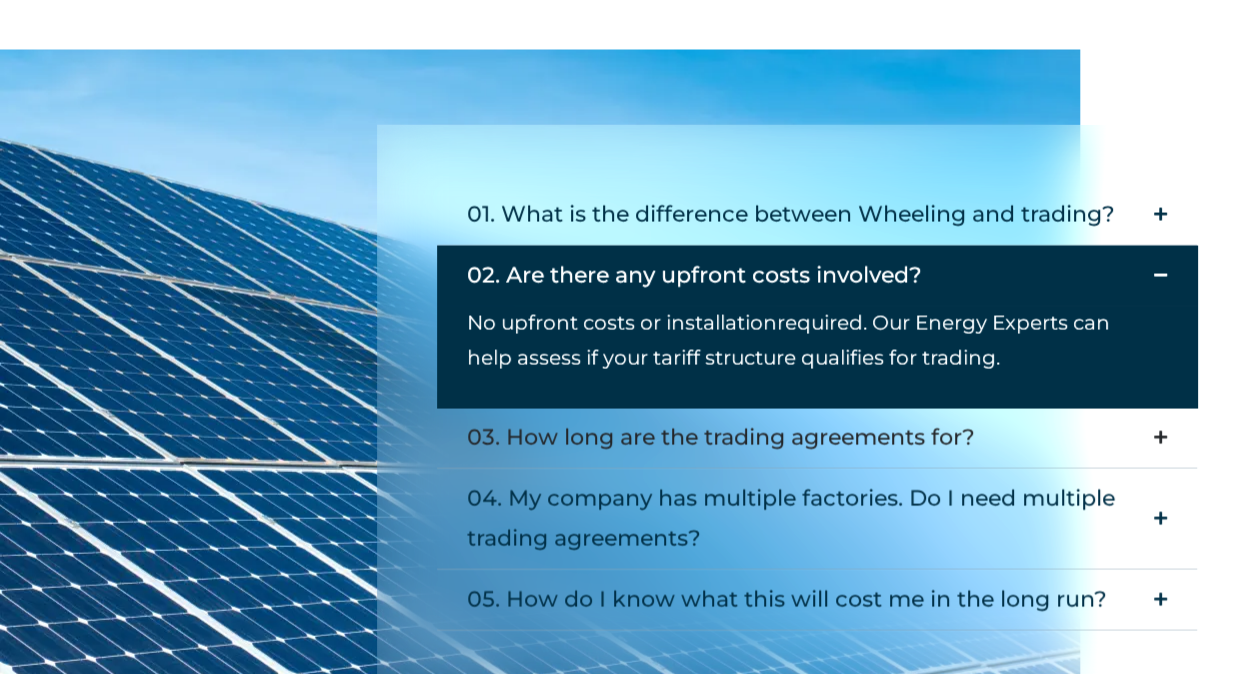 click on "03. How long are the trading agreements for?" at bounding box center (721, 438) 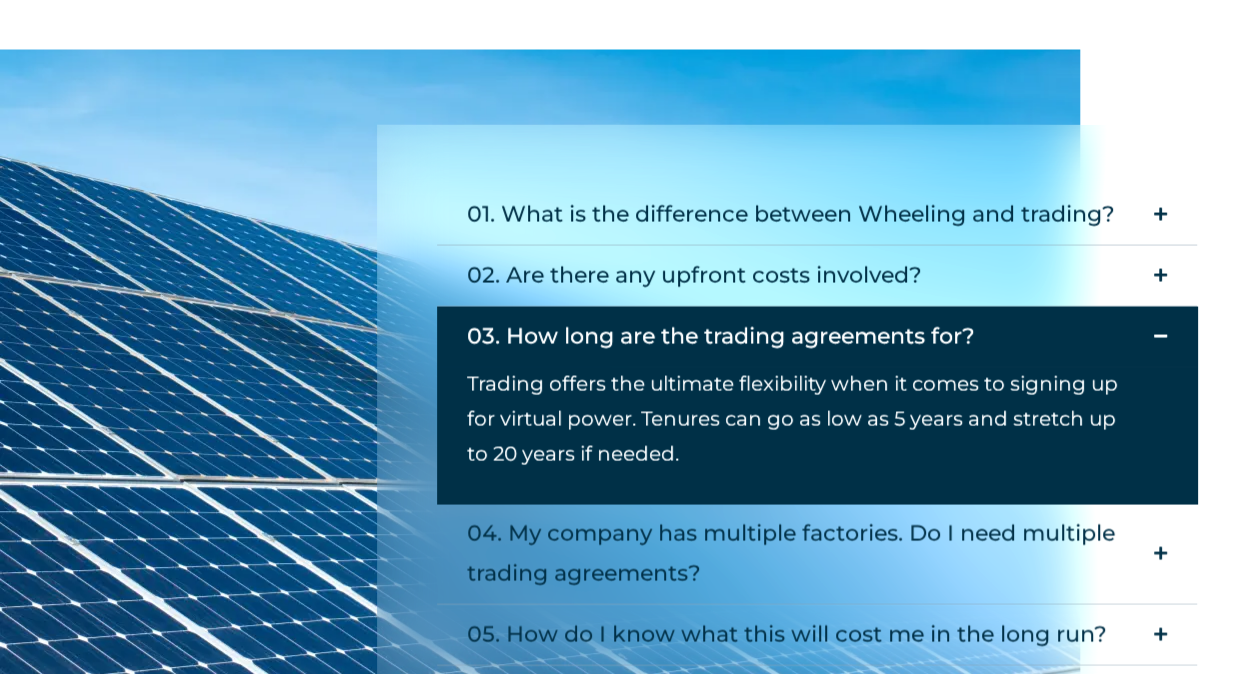 scroll, scrollTop: 2000, scrollLeft: 0, axis: vertical 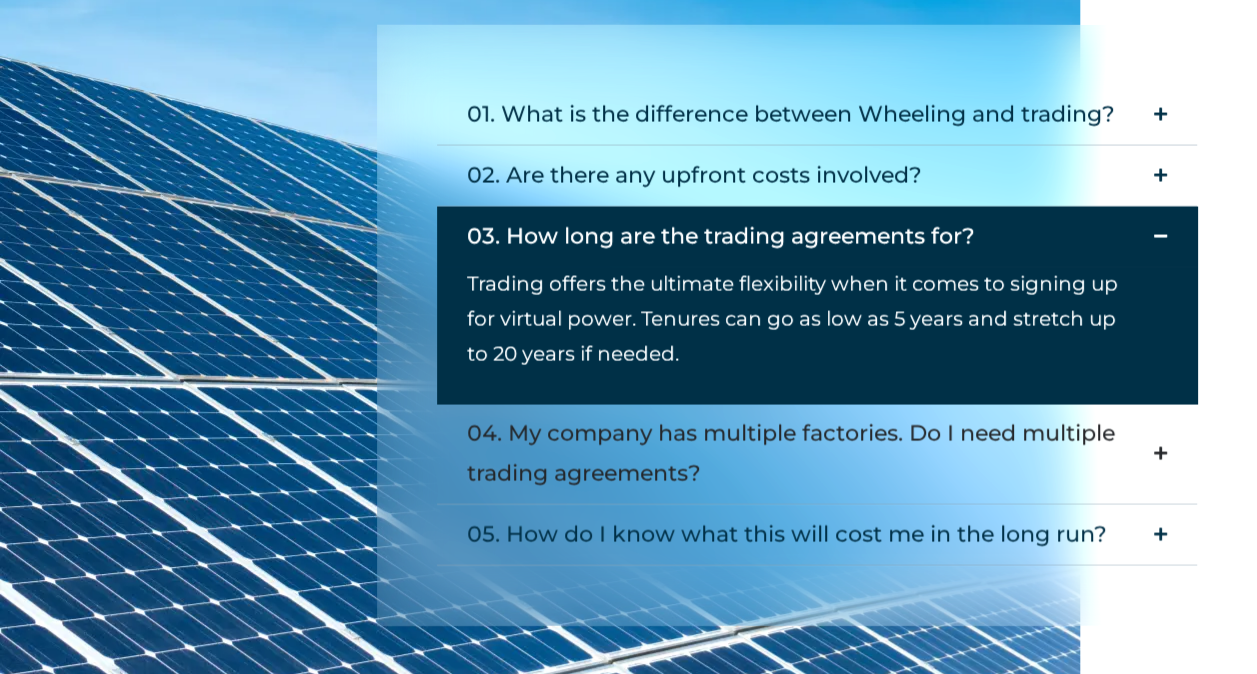 click on "04. My company has multiple factories. Do I need multiple trading agreements?" at bounding box center (805, 454) 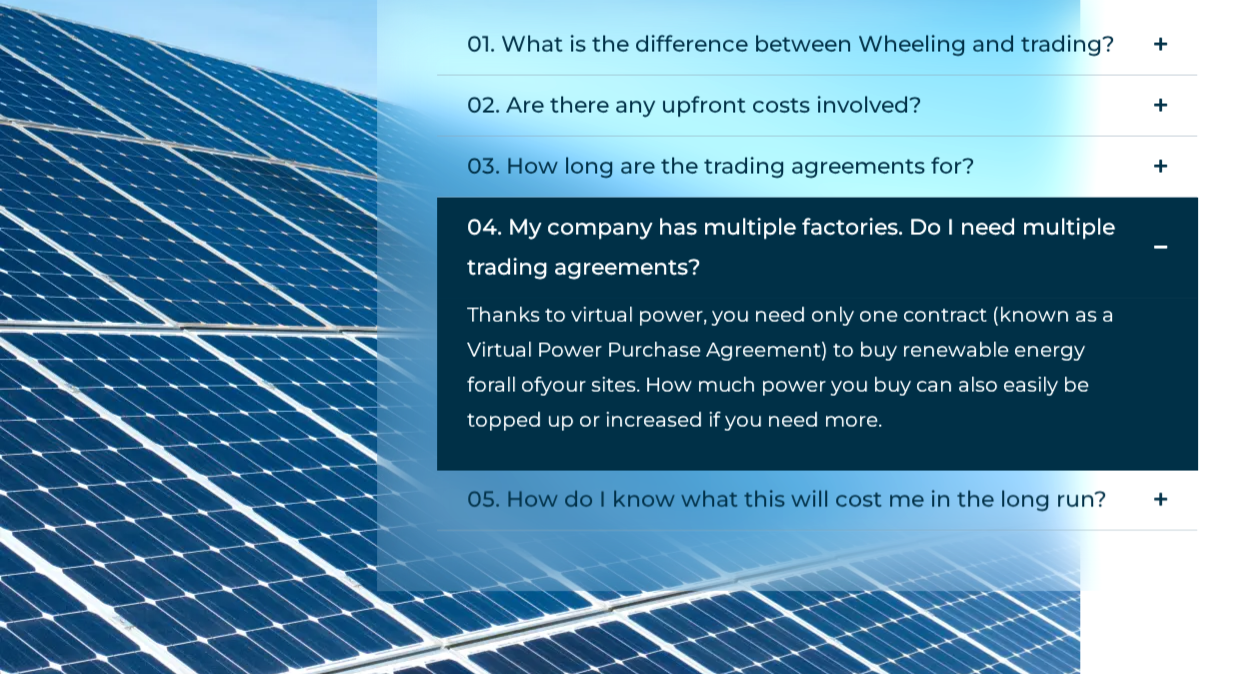 scroll, scrollTop: 2100, scrollLeft: 0, axis: vertical 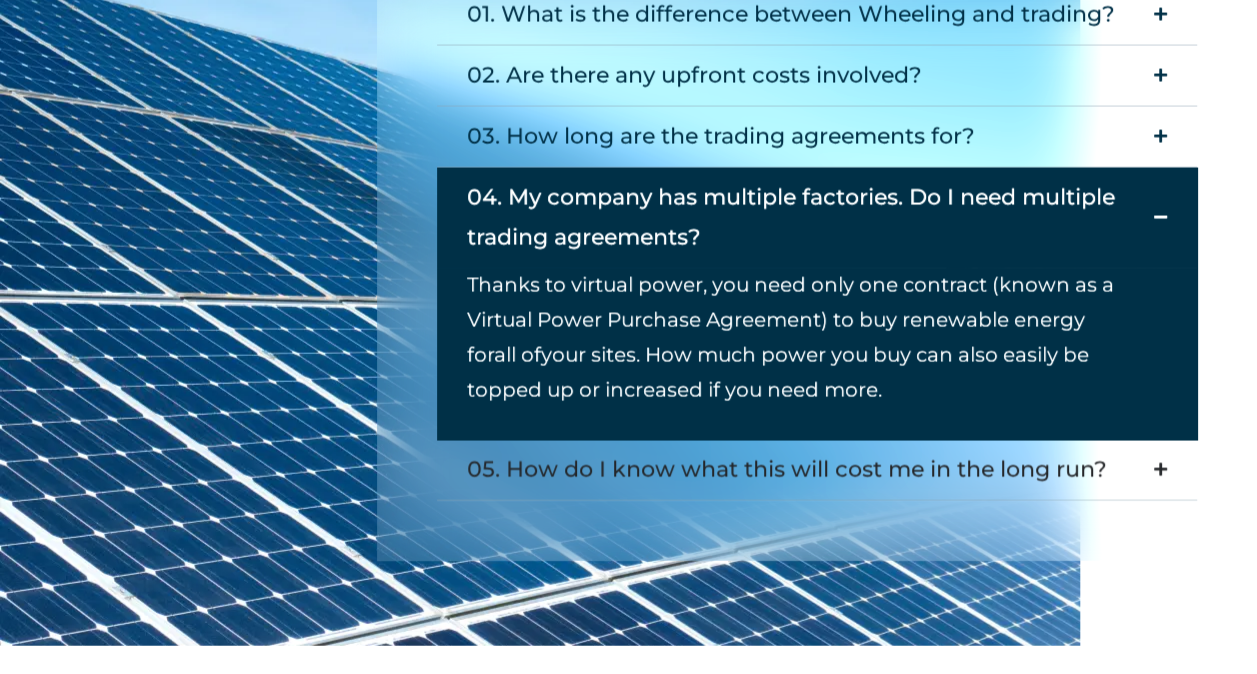 click on "05. How do I know what this will cost me in the long run?" at bounding box center [787, 470] 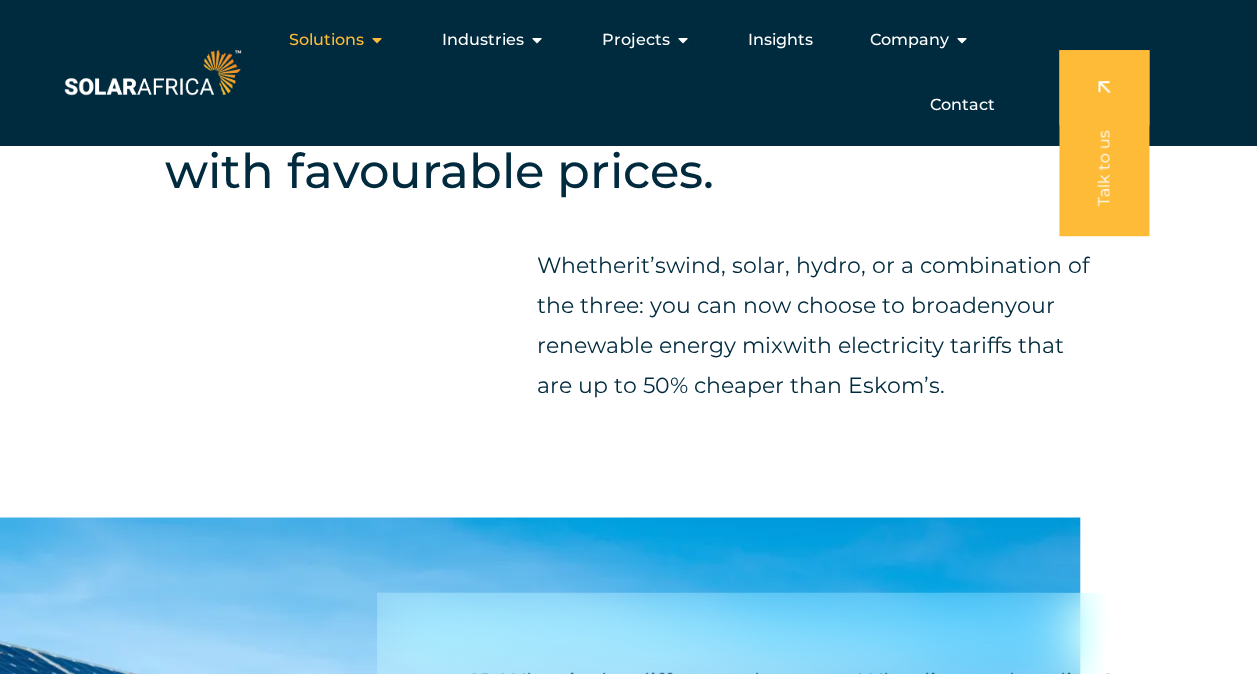 scroll, scrollTop: 1400, scrollLeft: 0, axis: vertical 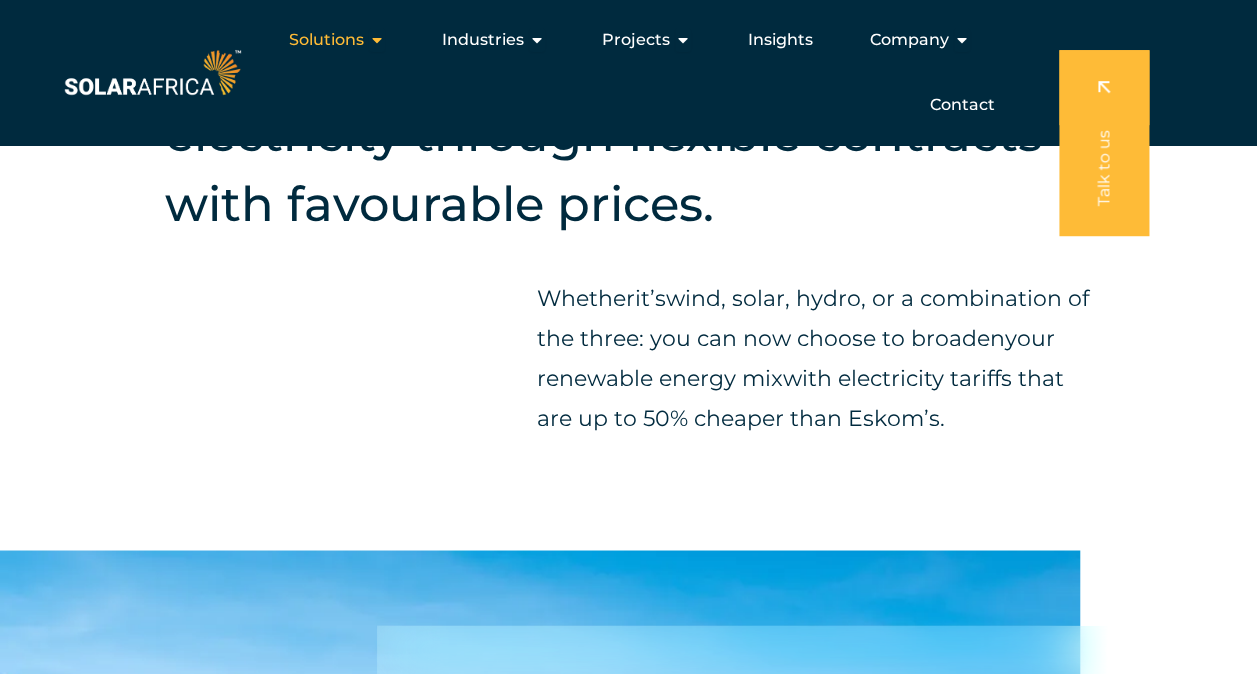 click at bounding box center [377, 40] 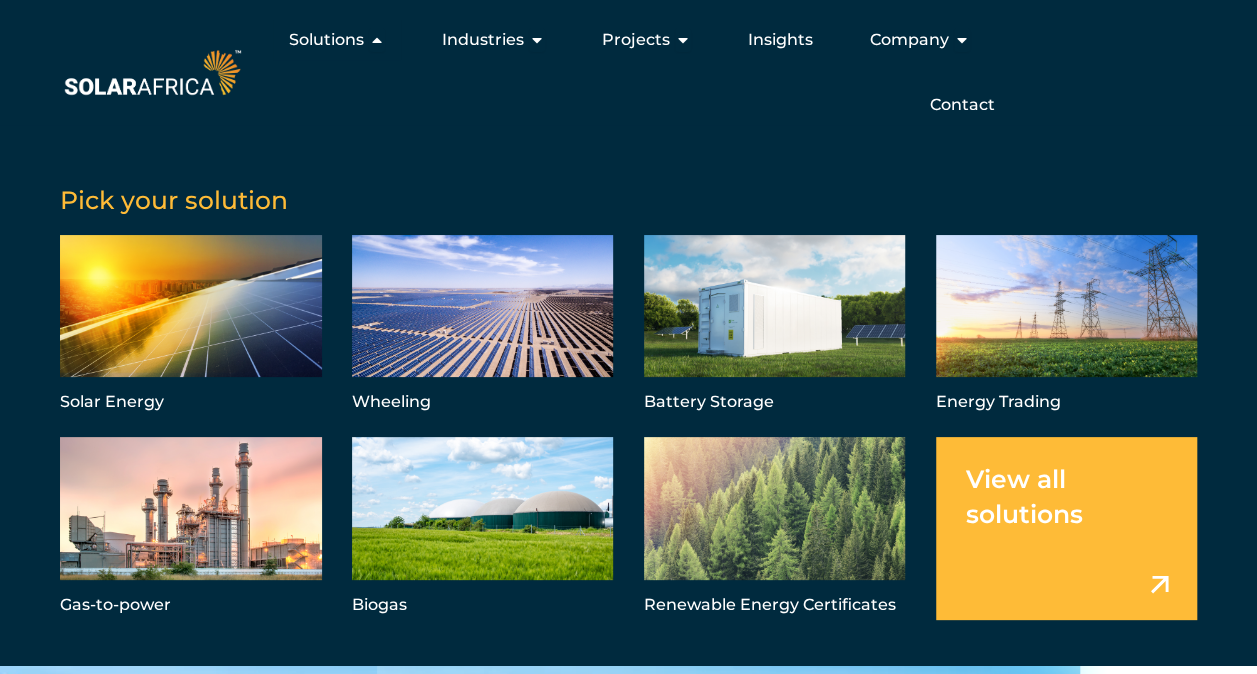 click at bounding box center (1067, 528) 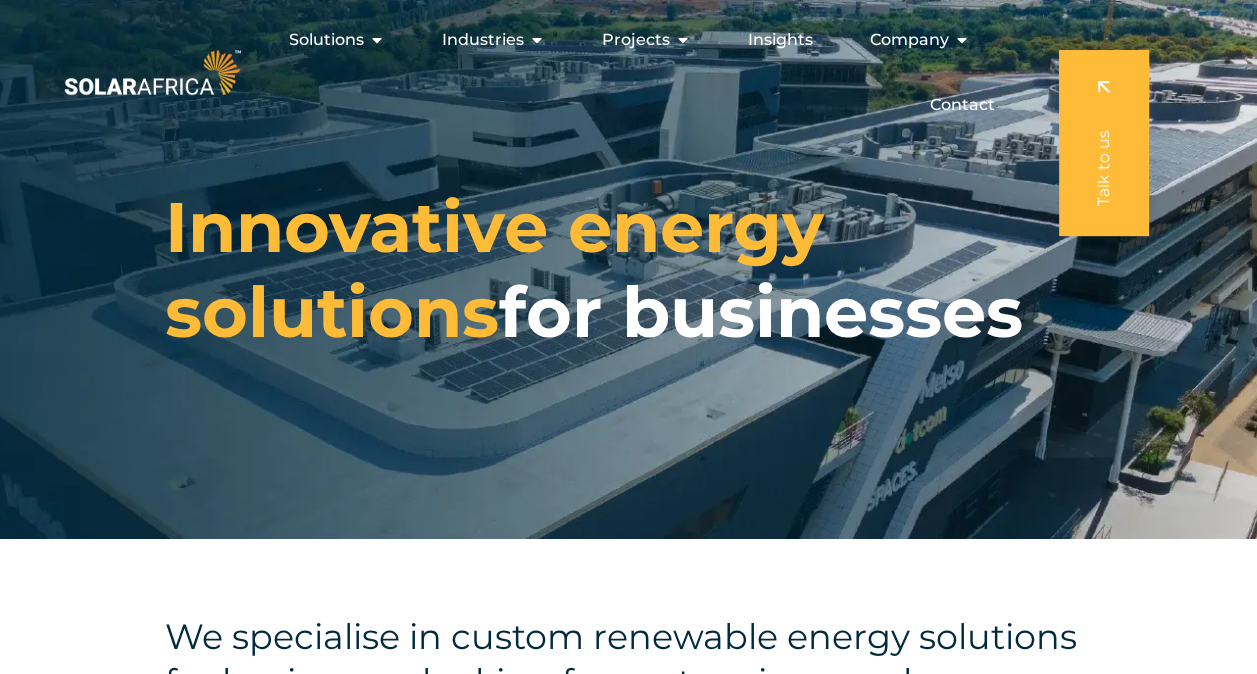 scroll, scrollTop: 0, scrollLeft: 0, axis: both 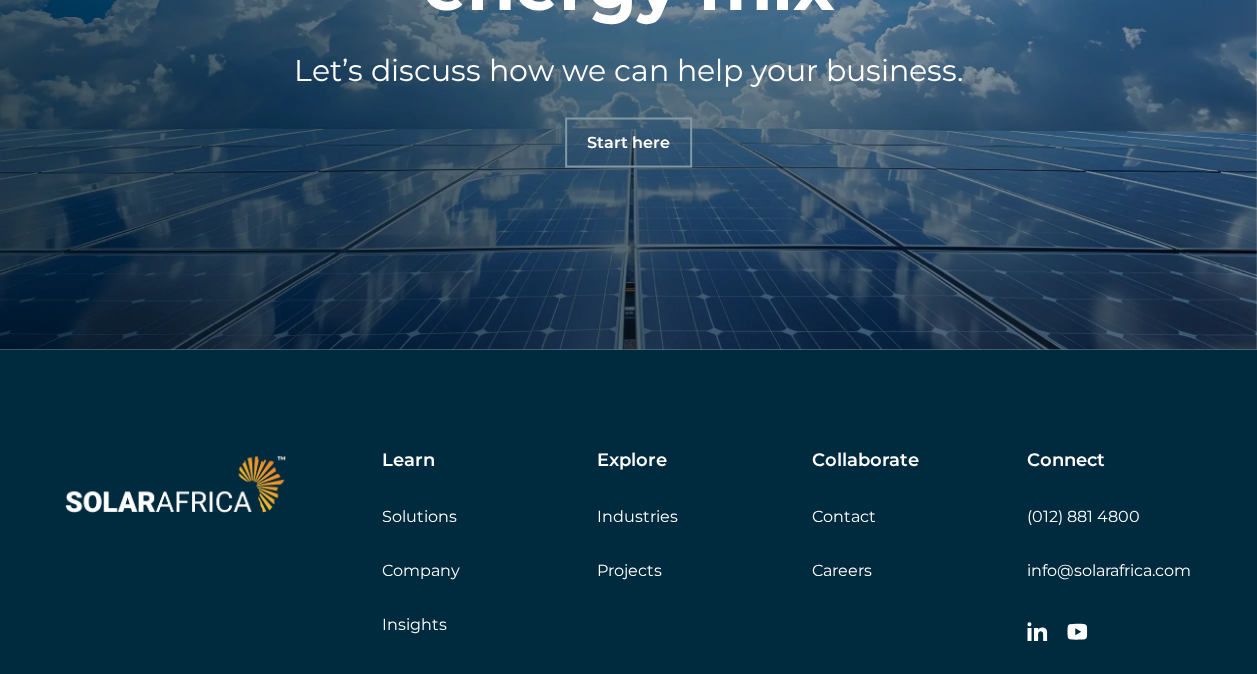 click on "Start here" at bounding box center [628, 143] 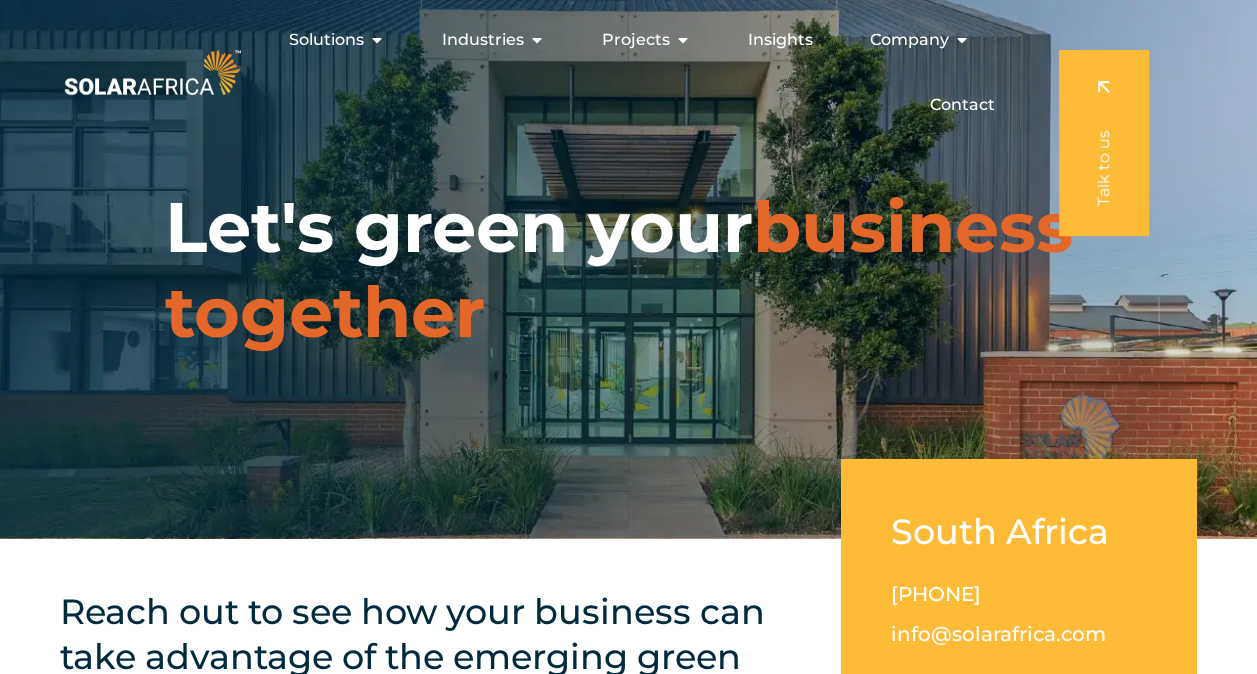 scroll, scrollTop: 0, scrollLeft: 0, axis: both 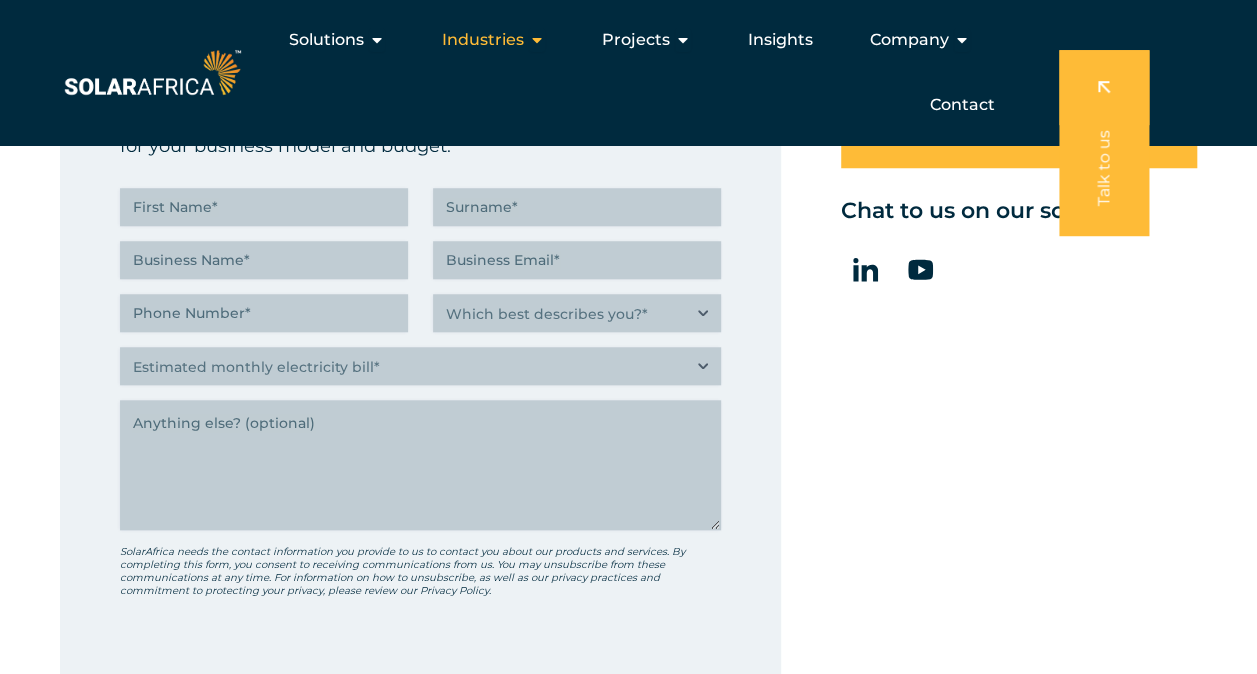 click on "Industries
Close Industries
Open Industries" at bounding box center [493, 40] 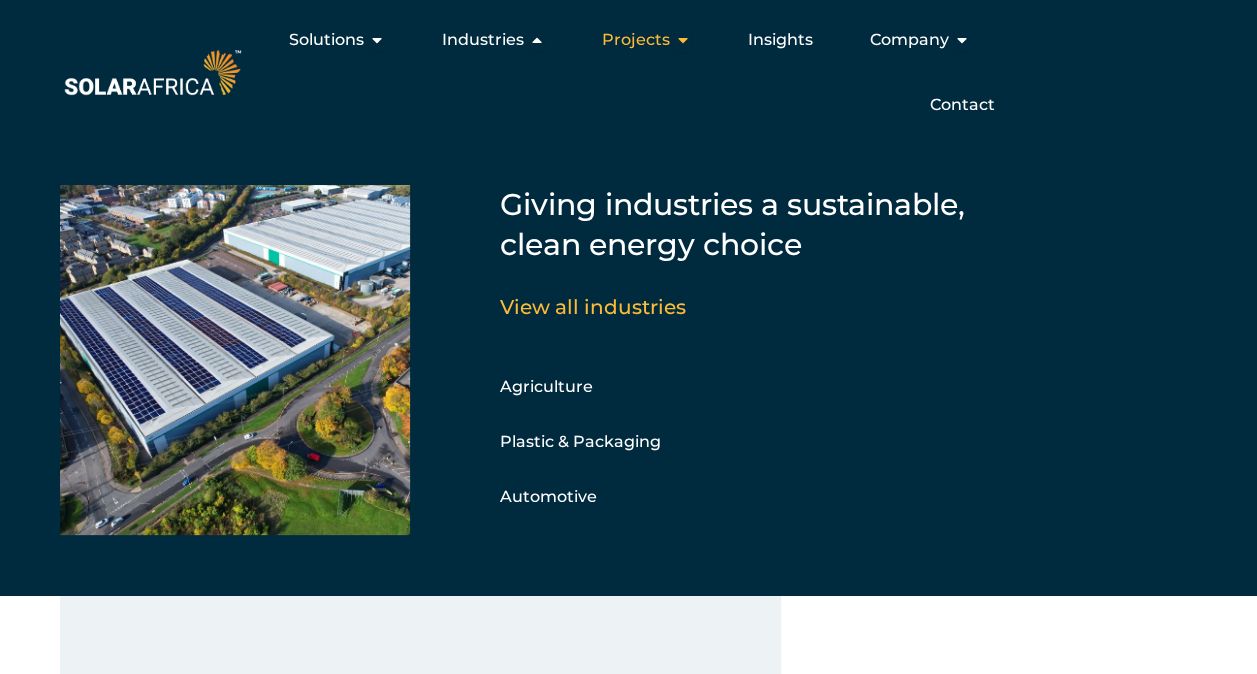 click at bounding box center [683, 40] 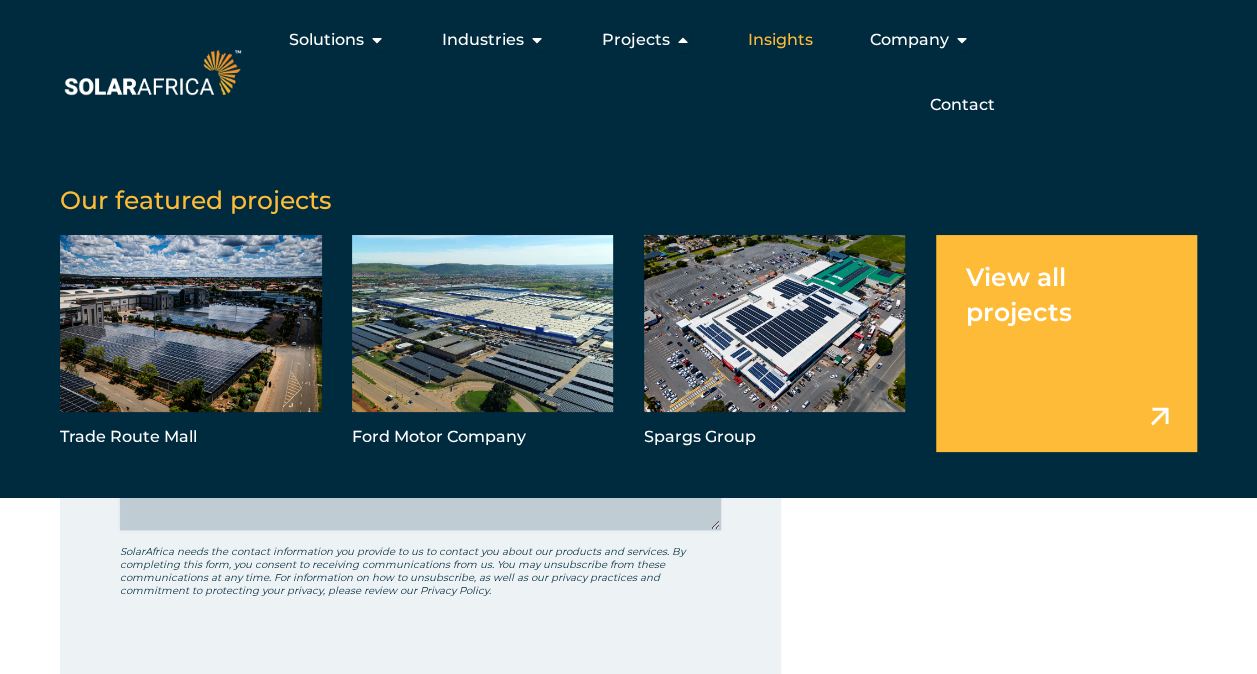 click on "Insights" at bounding box center (780, 40) 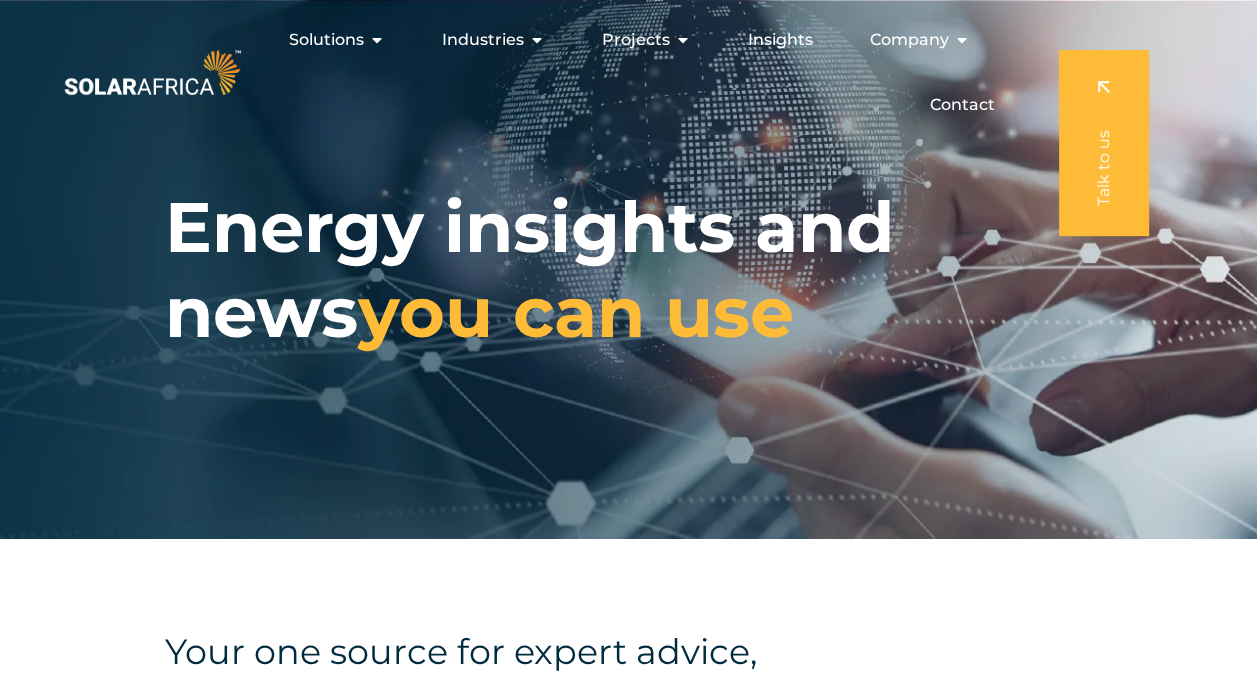 scroll, scrollTop: 0, scrollLeft: 0, axis: both 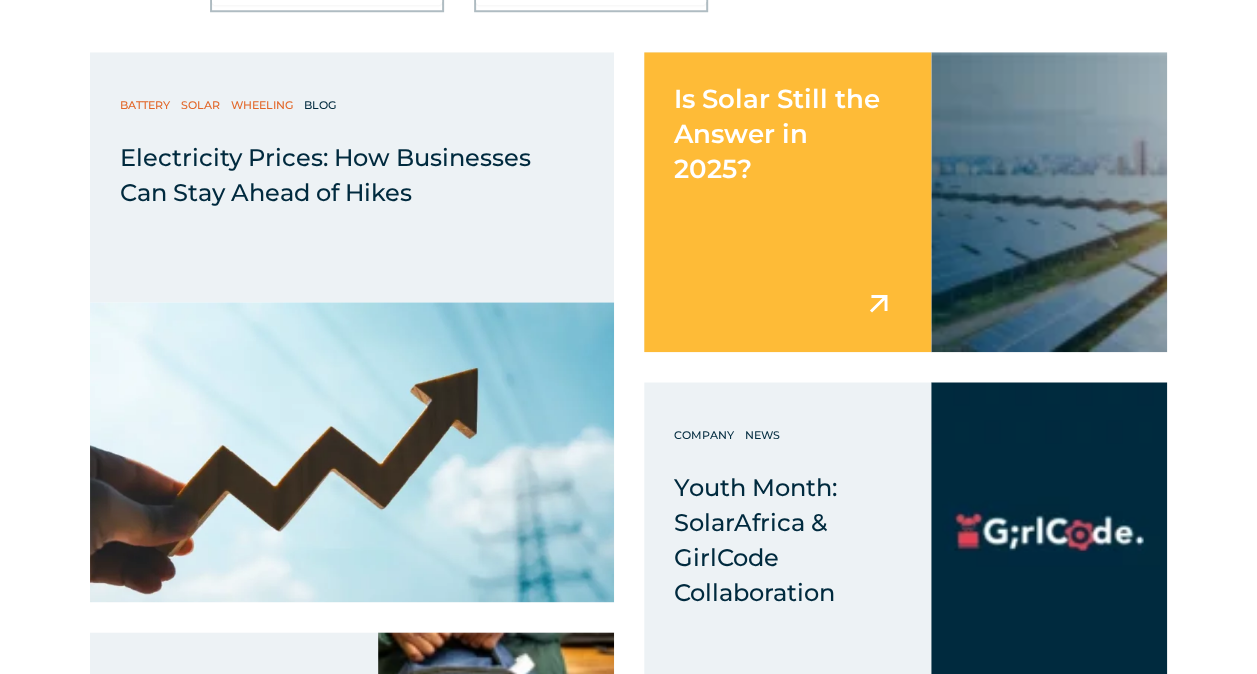 click on "Is Solar Still the Answer in 2025?" at bounding box center [788, 202] 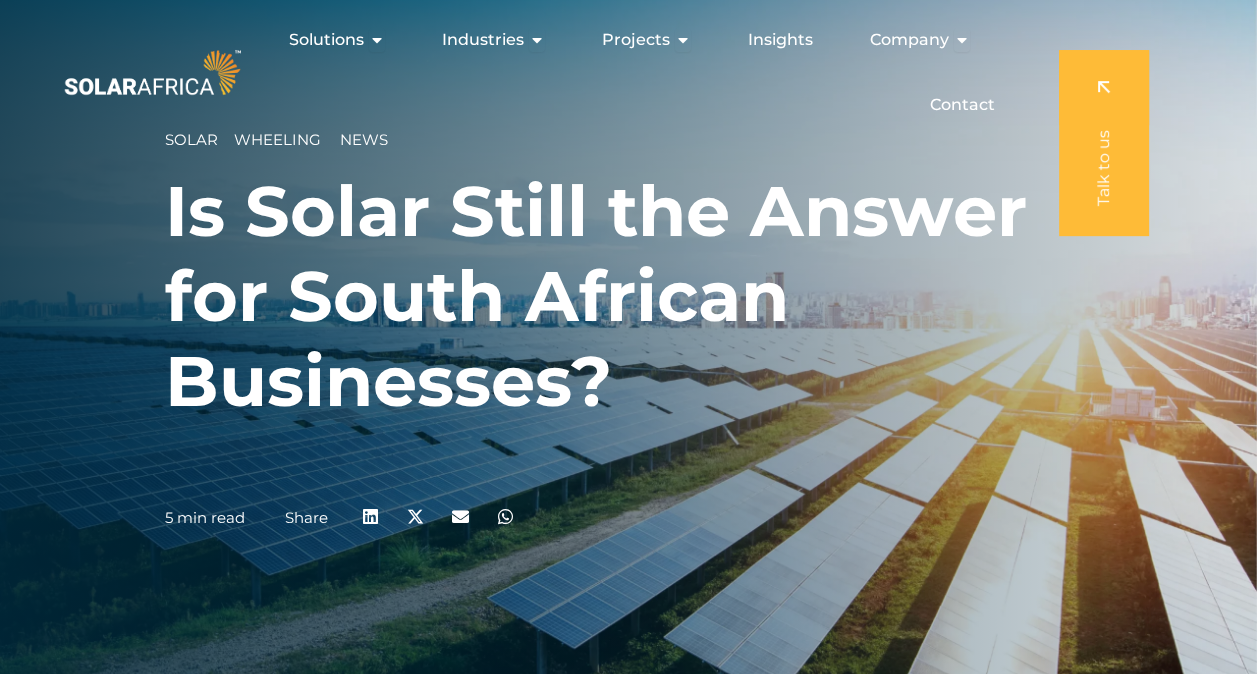 scroll, scrollTop: 0, scrollLeft: 0, axis: both 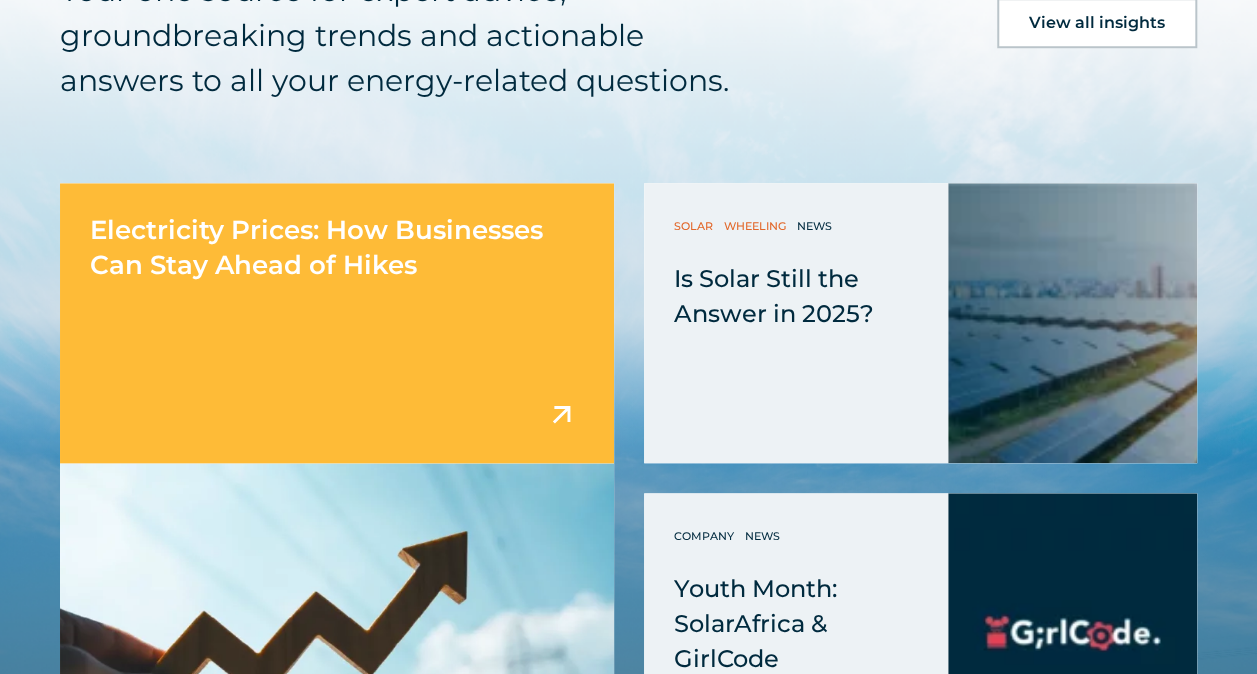 click on "Electricity Prices: How Businesses Can Stay Ahead of Hikes" at bounding box center (316, 247) 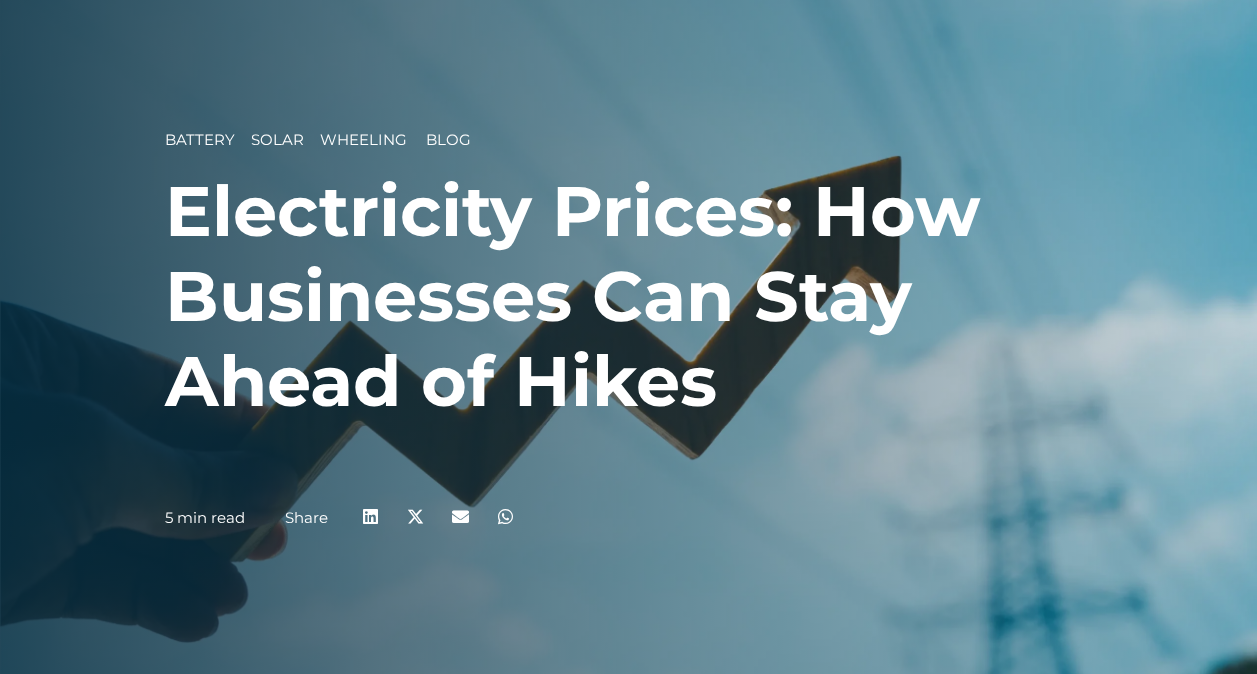 scroll, scrollTop: 300, scrollLeft: 0, axis: vertical 